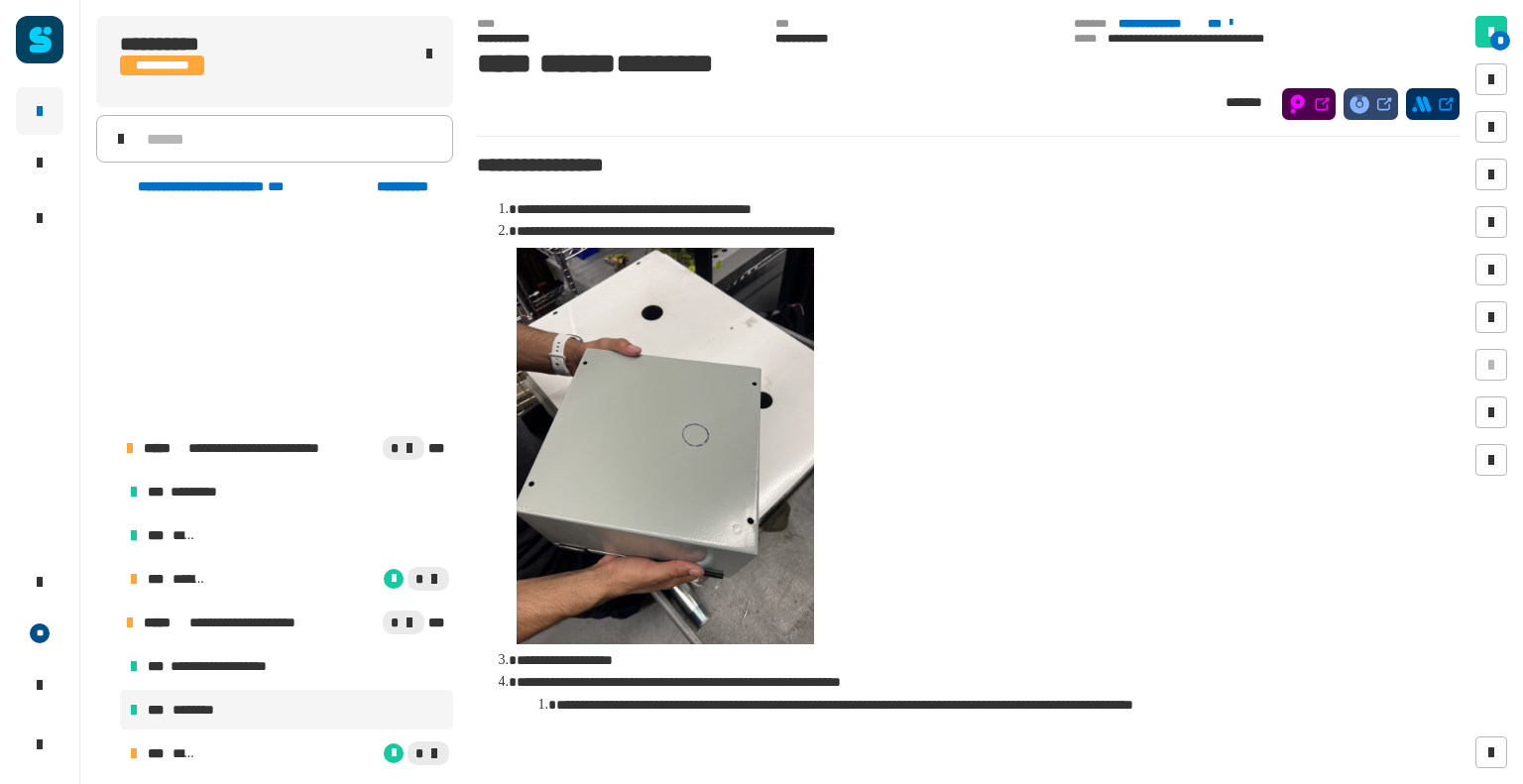 scroll, scrollTop: 0, scrollLeft: 0, axis: both 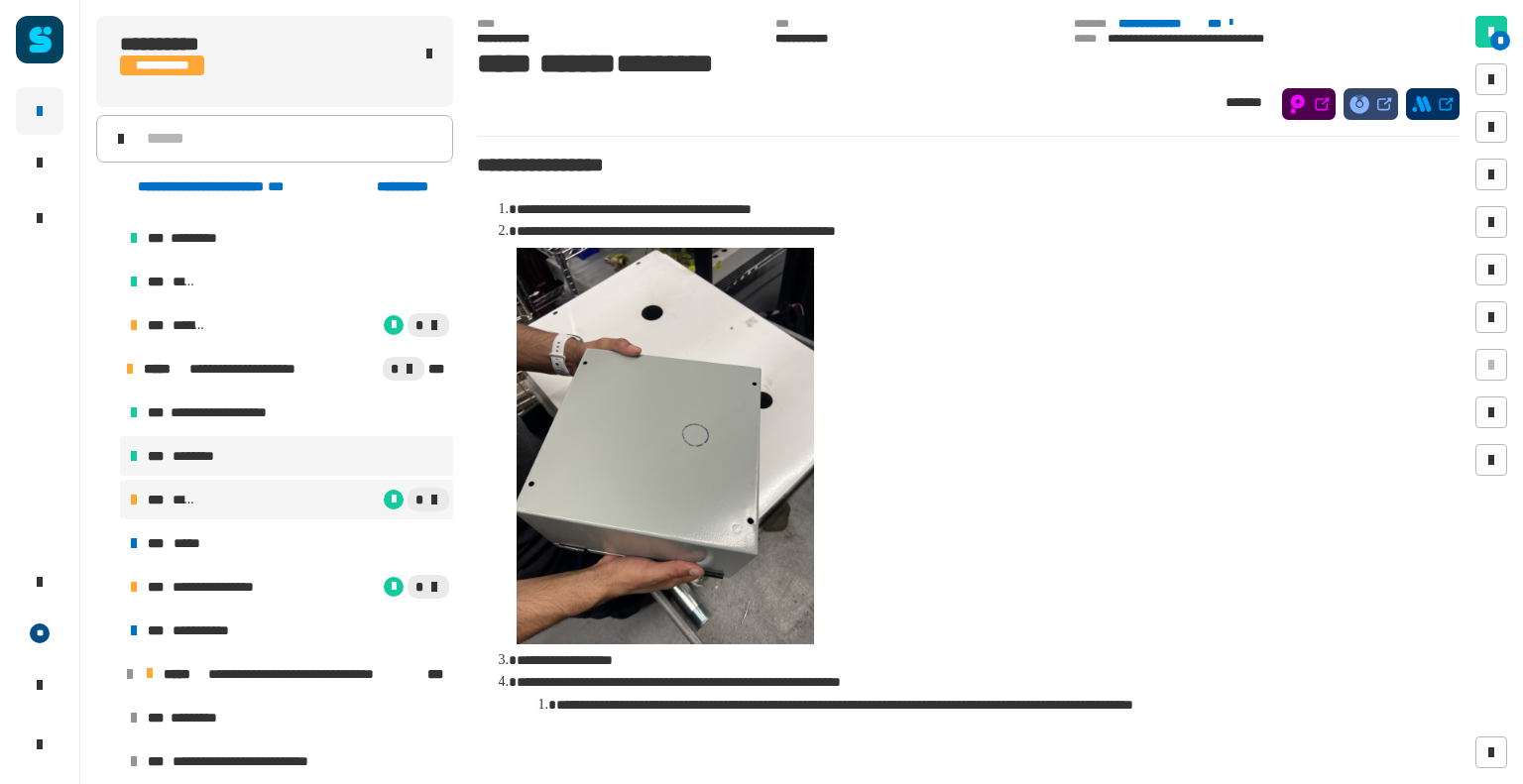 click on "*" at bounding box center [324, 500] 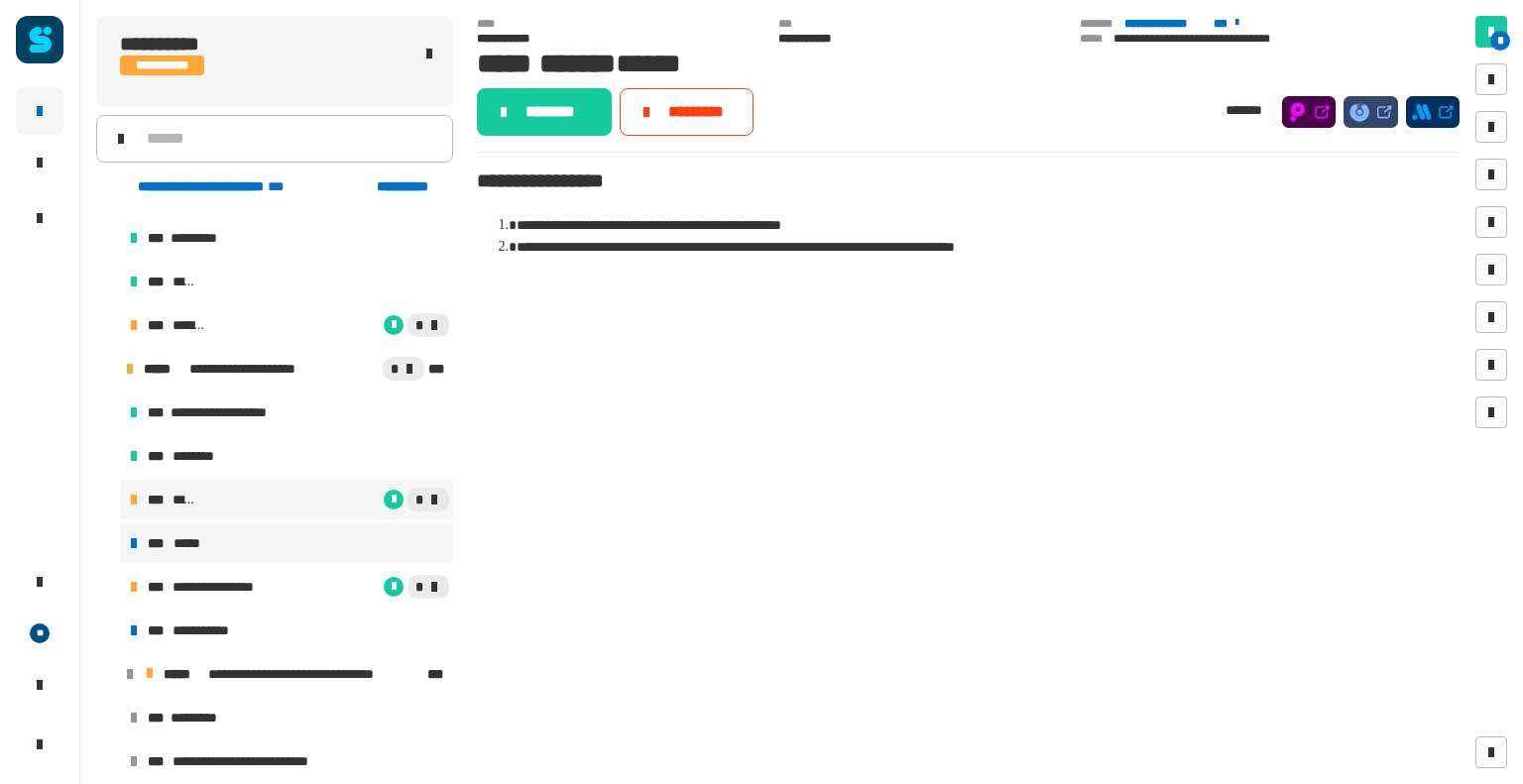 click on "*** *****" at bounding box center (287, 543) 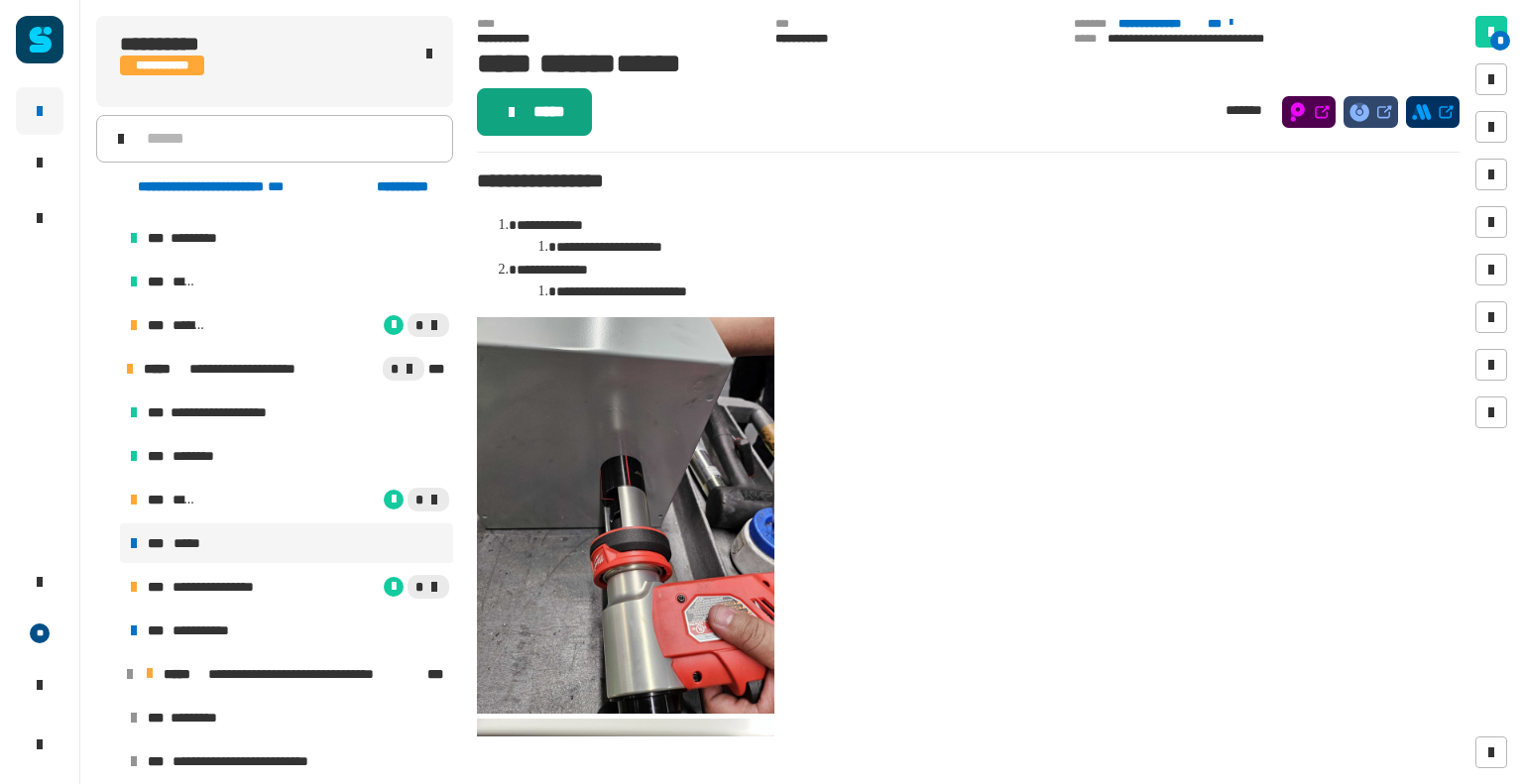 click on "*****" 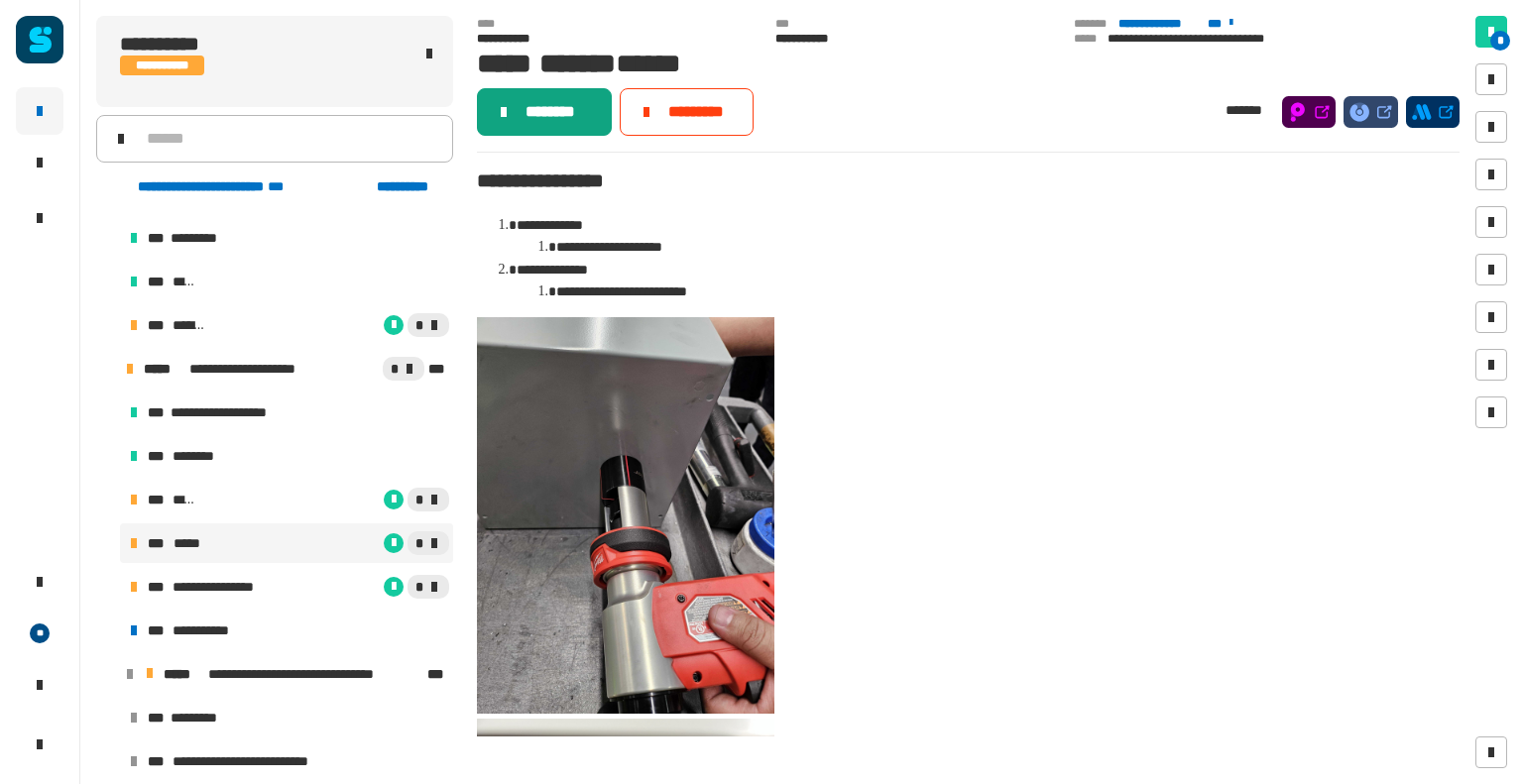 click on "********" 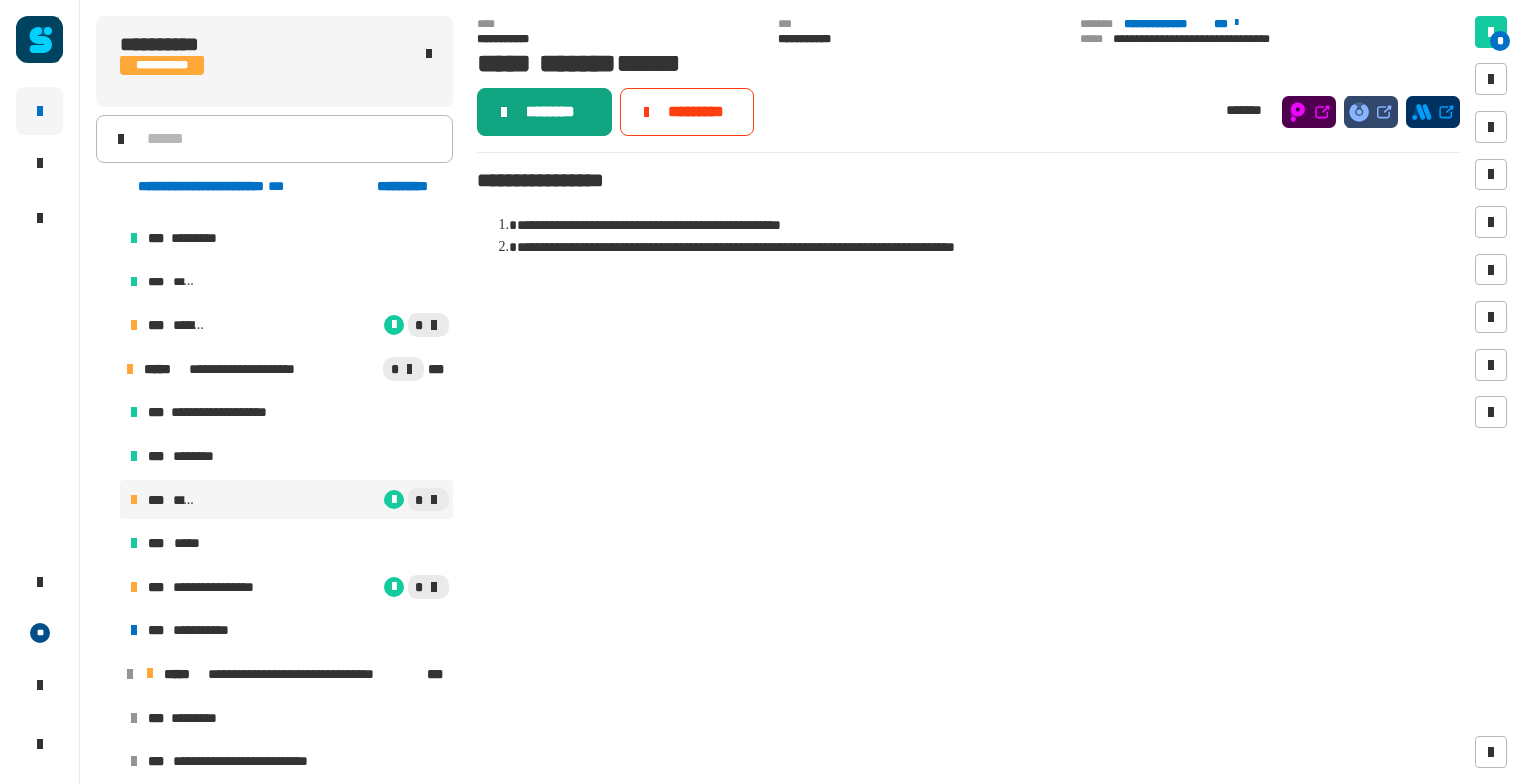 click on "********" 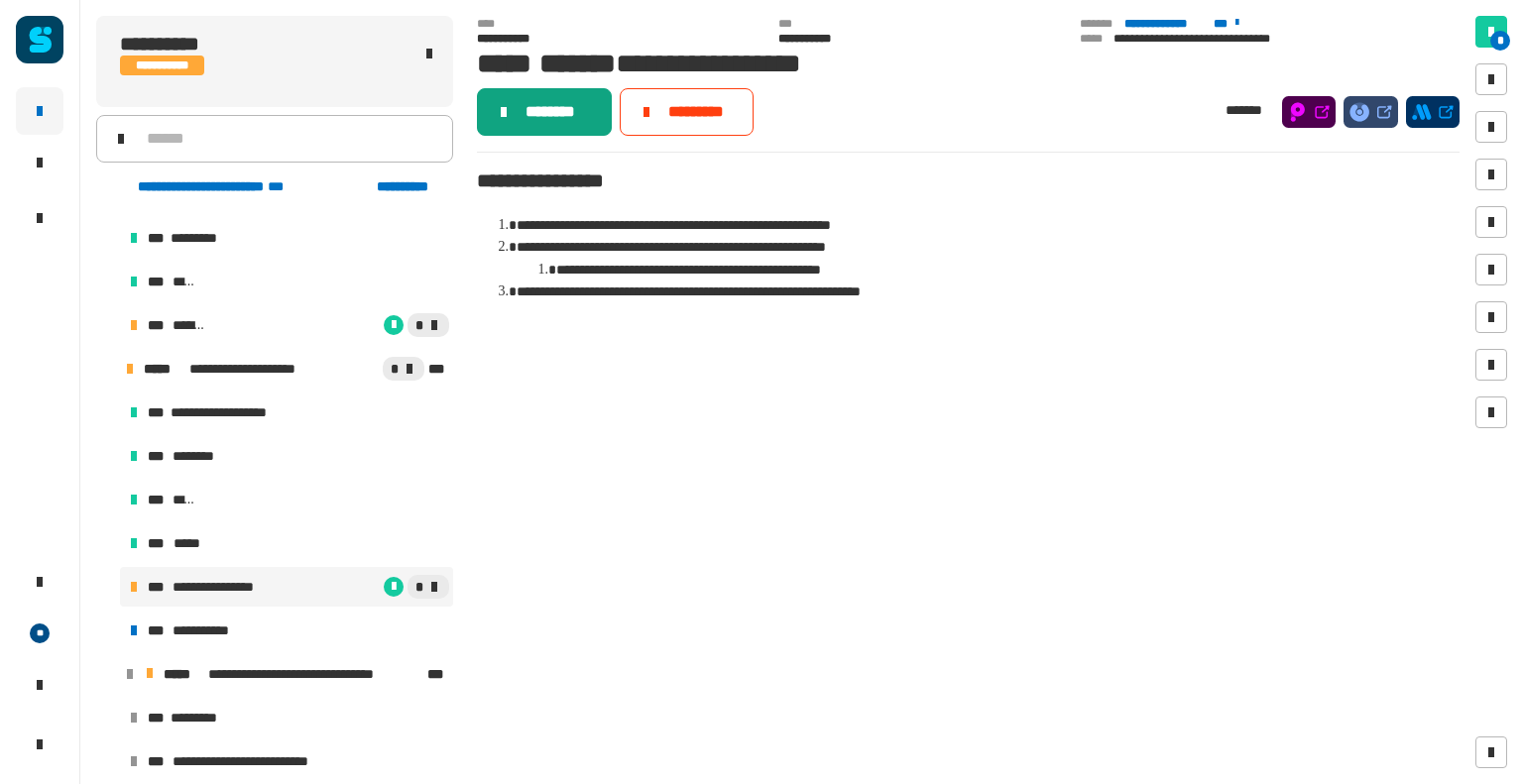 click on "********" 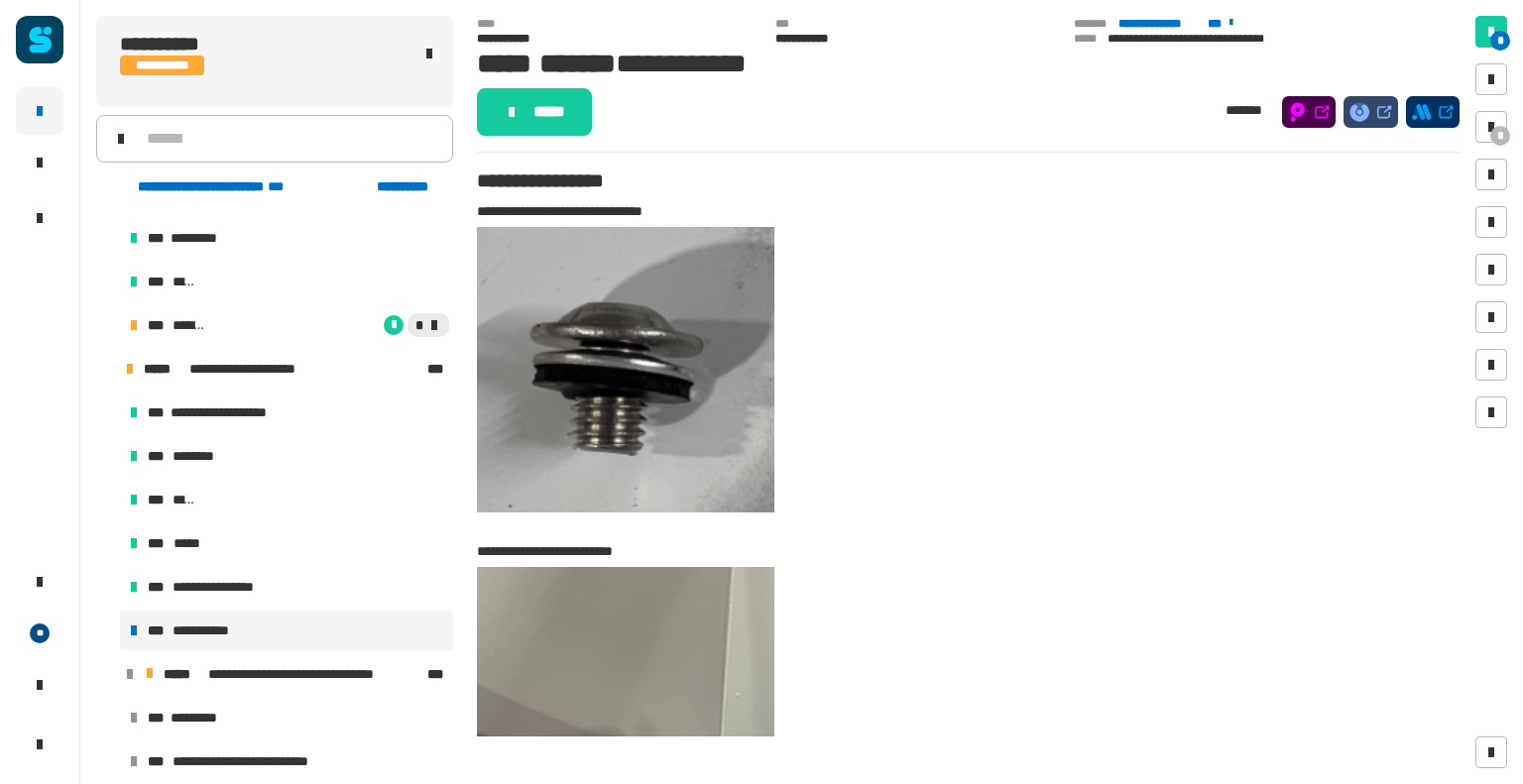 click on "**********" at bounding box center (287, 630) 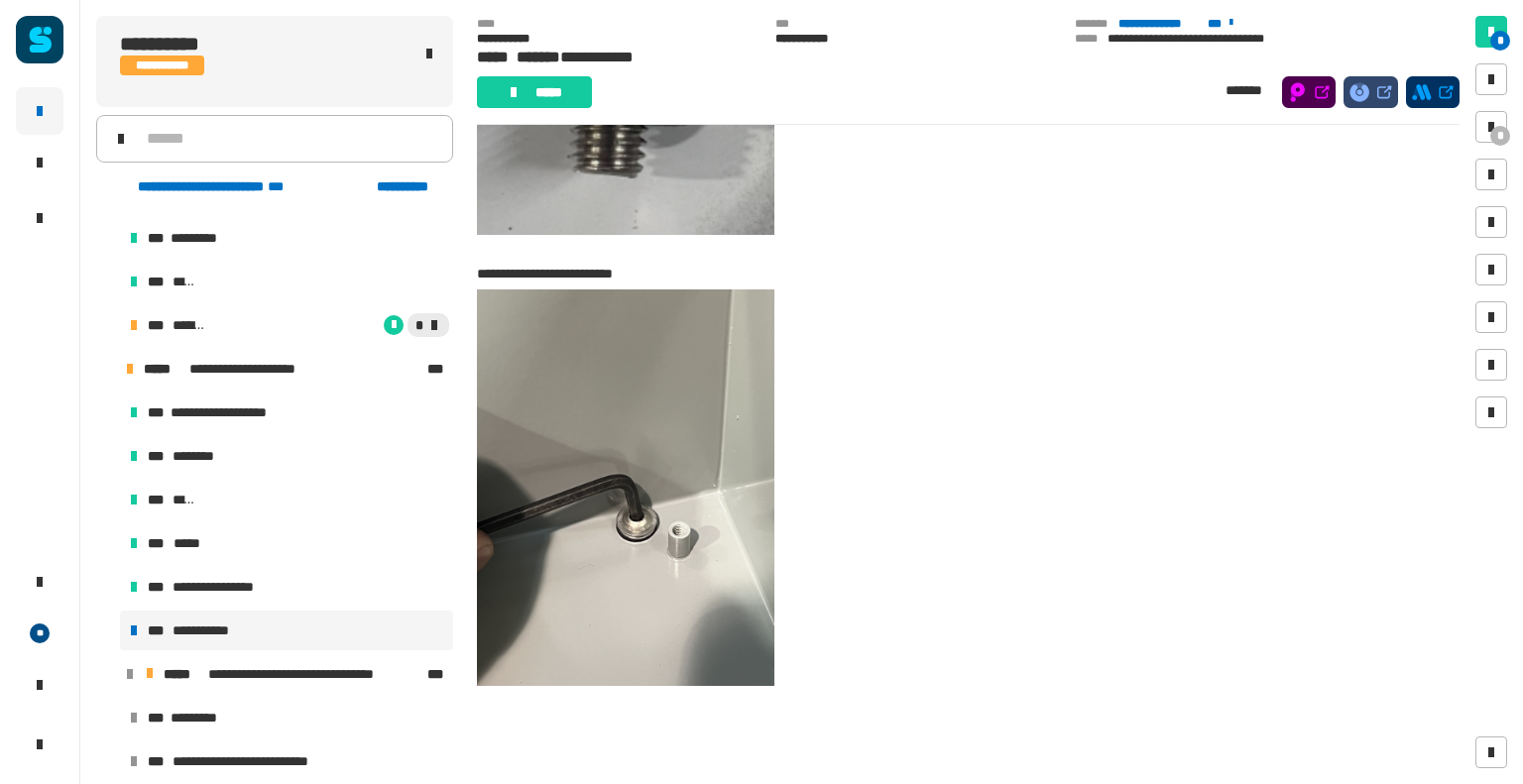 scroll, scrollTop: 261, scrollLeft: 0, axis: vertical 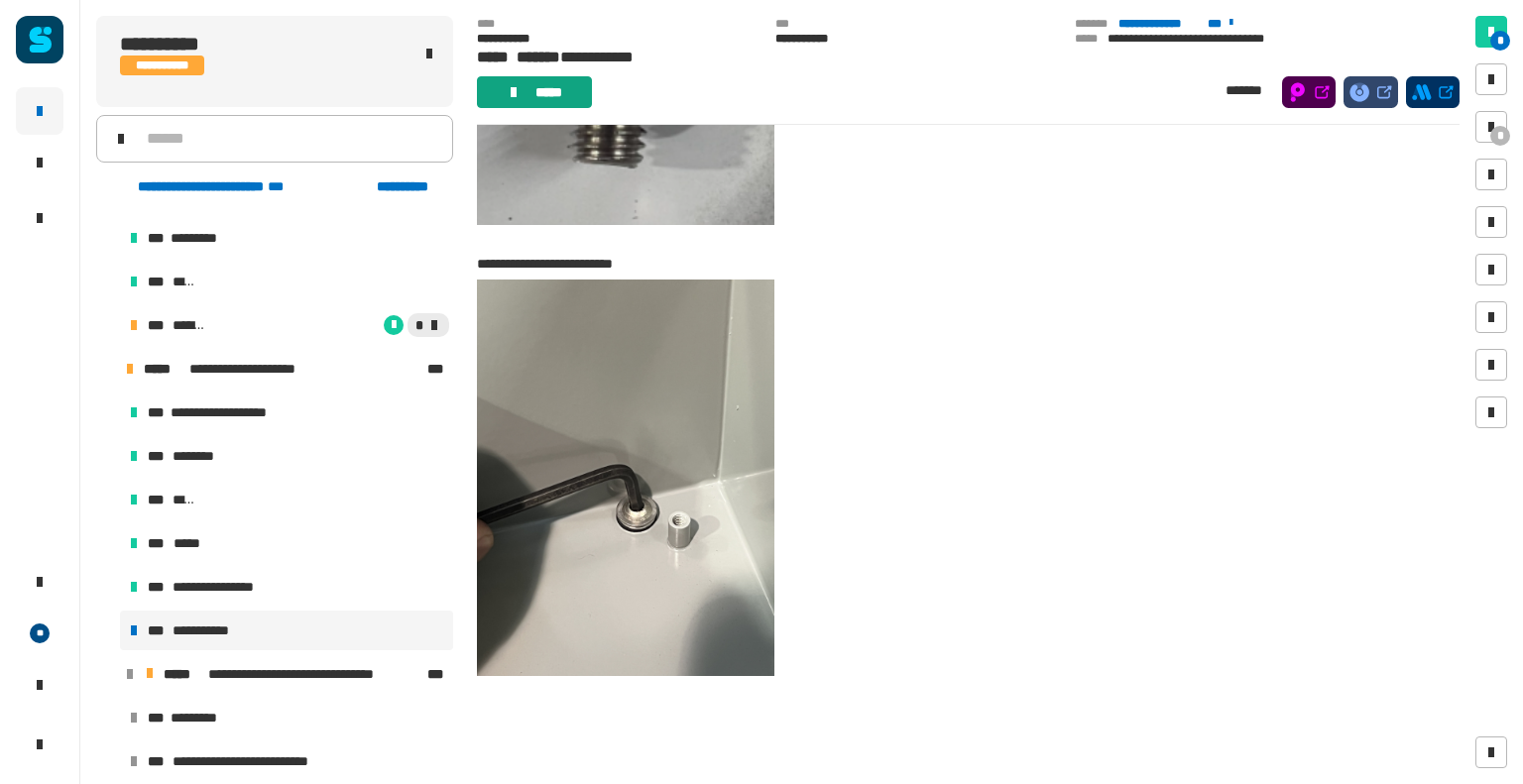 click on "*****" 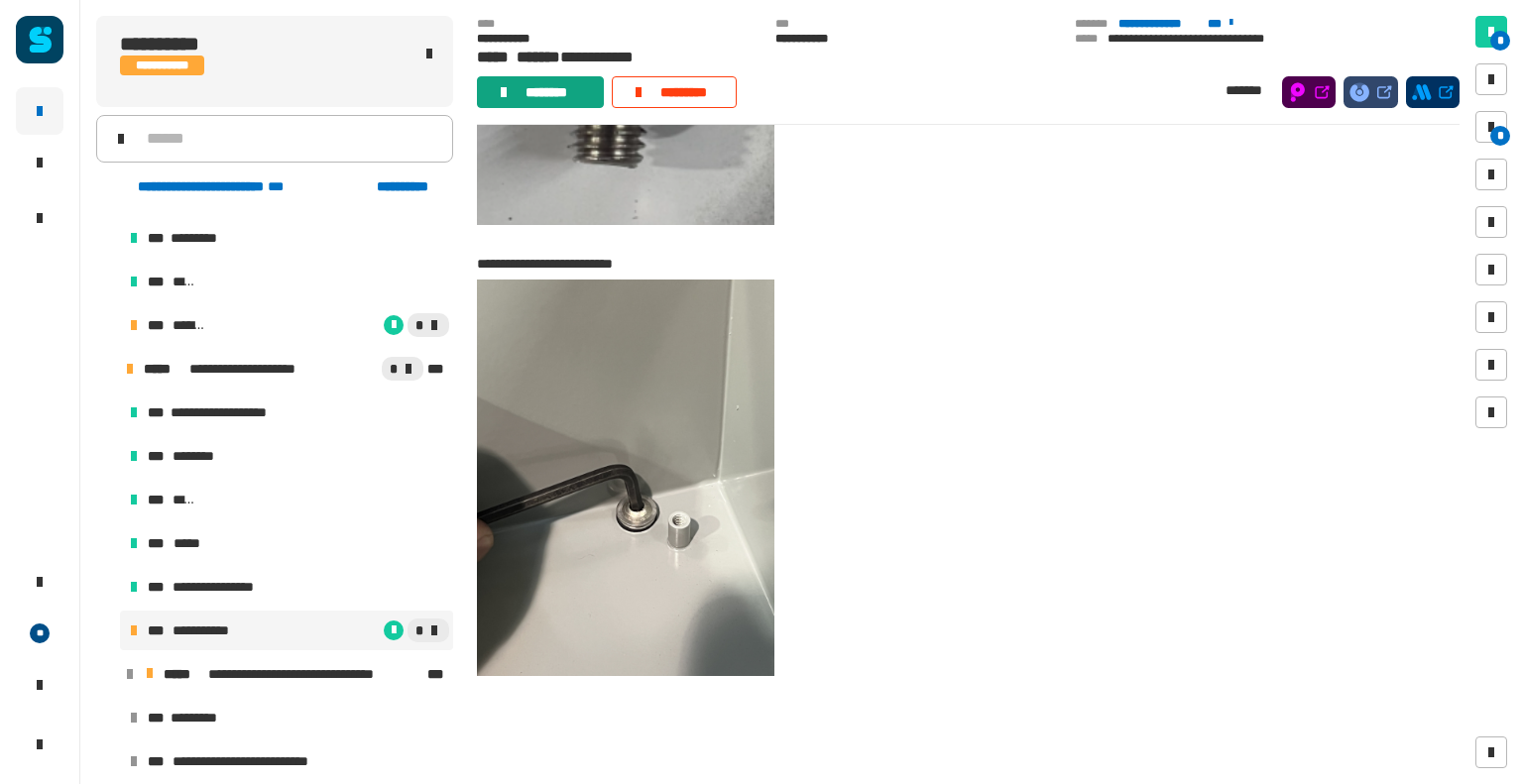 click on "********" 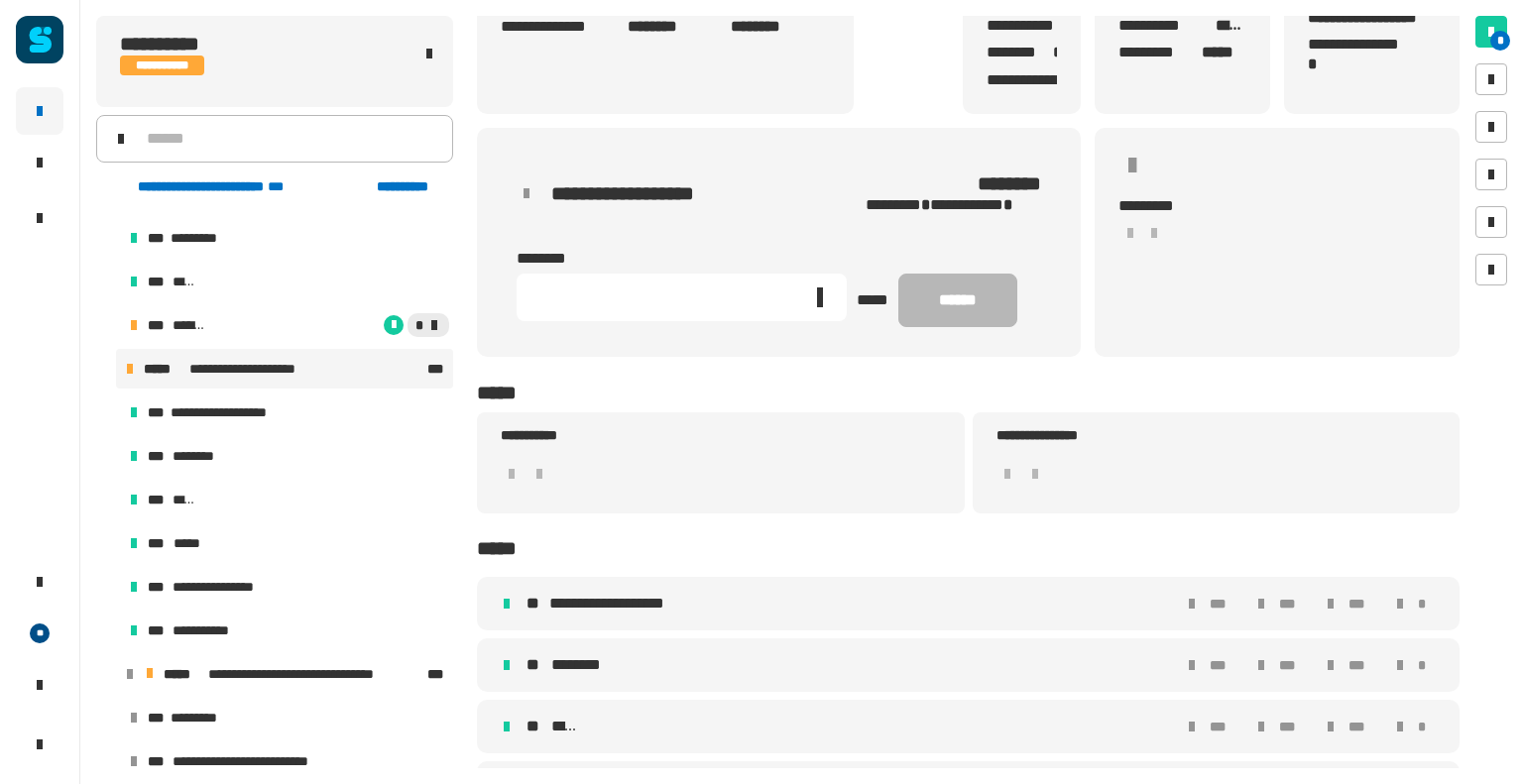 scroll, scrollTop: 230, scrollLeft: 0, axis: vertical 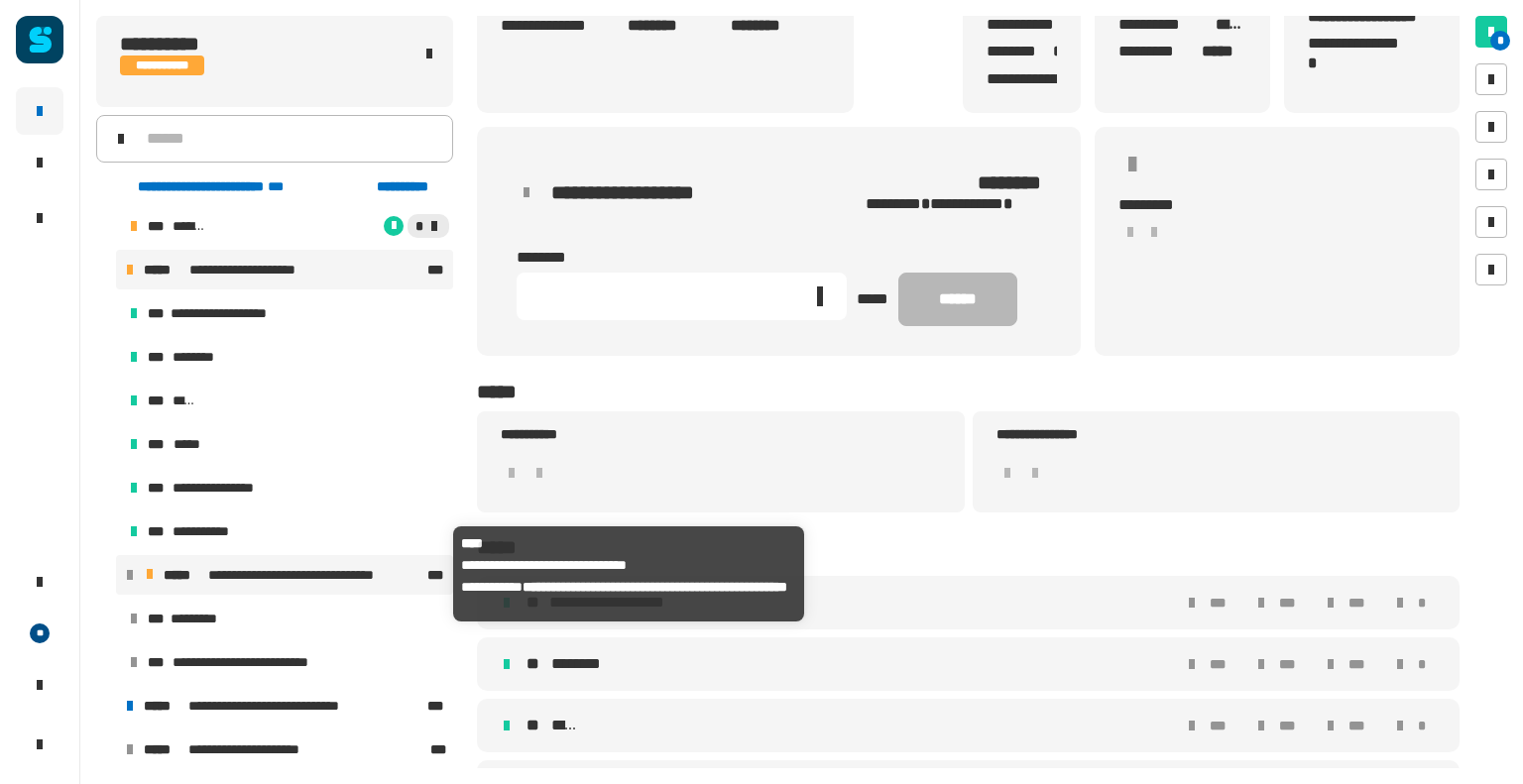 click on "**********" at bounding box center (315, 575) 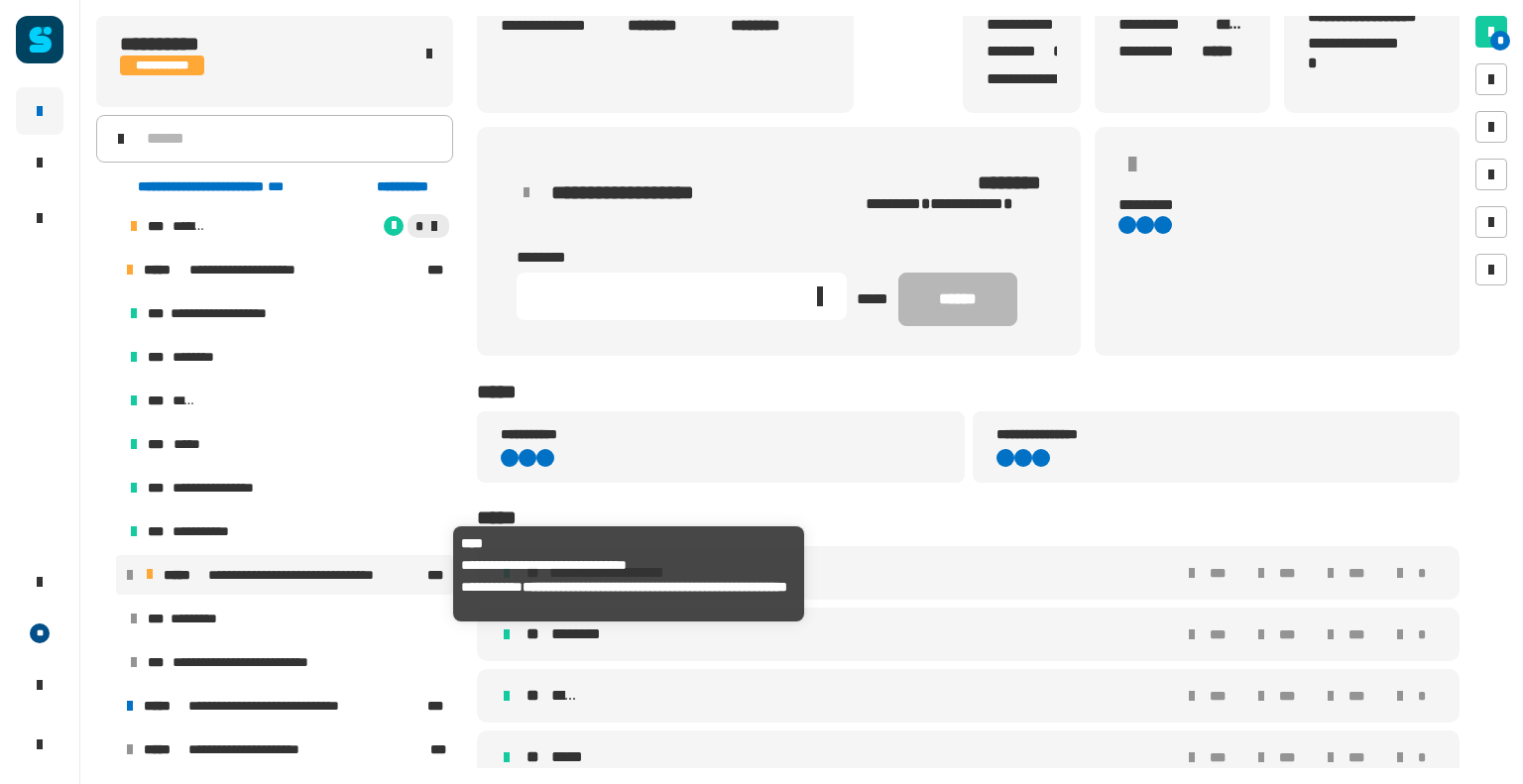 scroll, scrollTop: 119, scrollLeft: 0, axis: vertical 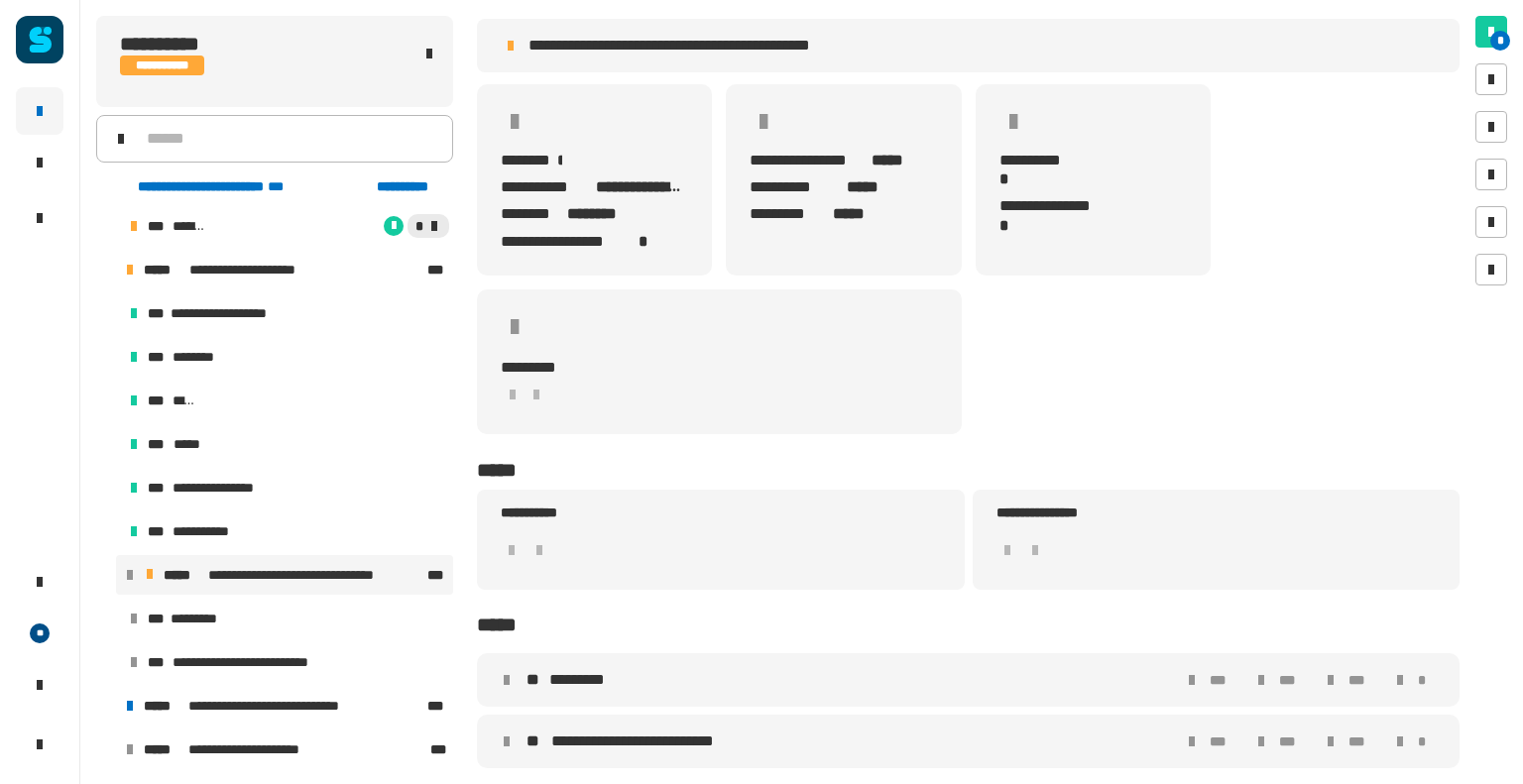 click on "*********" at bounding box center (577, 680) 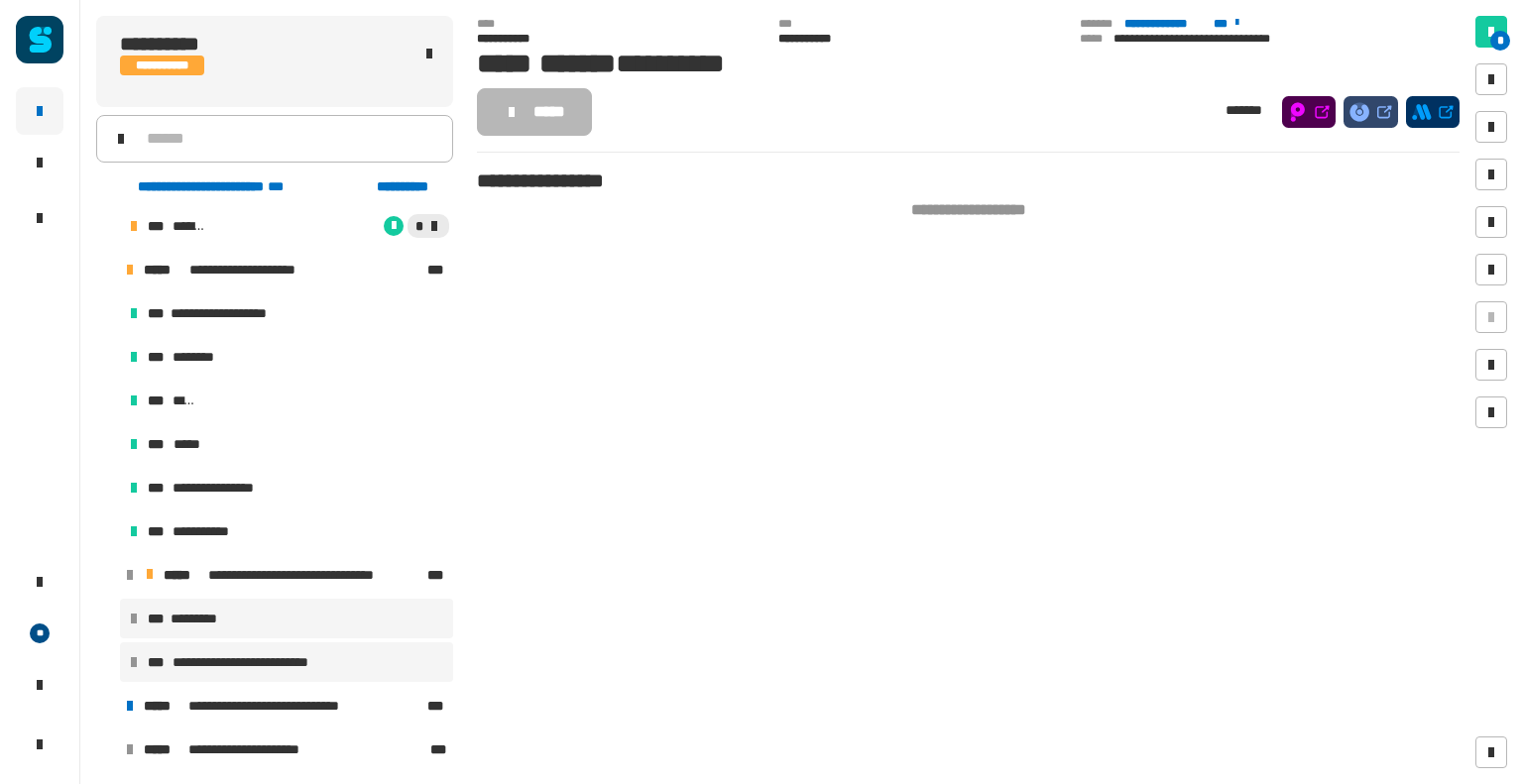 click on "**********" at bounding box center [257, 662] 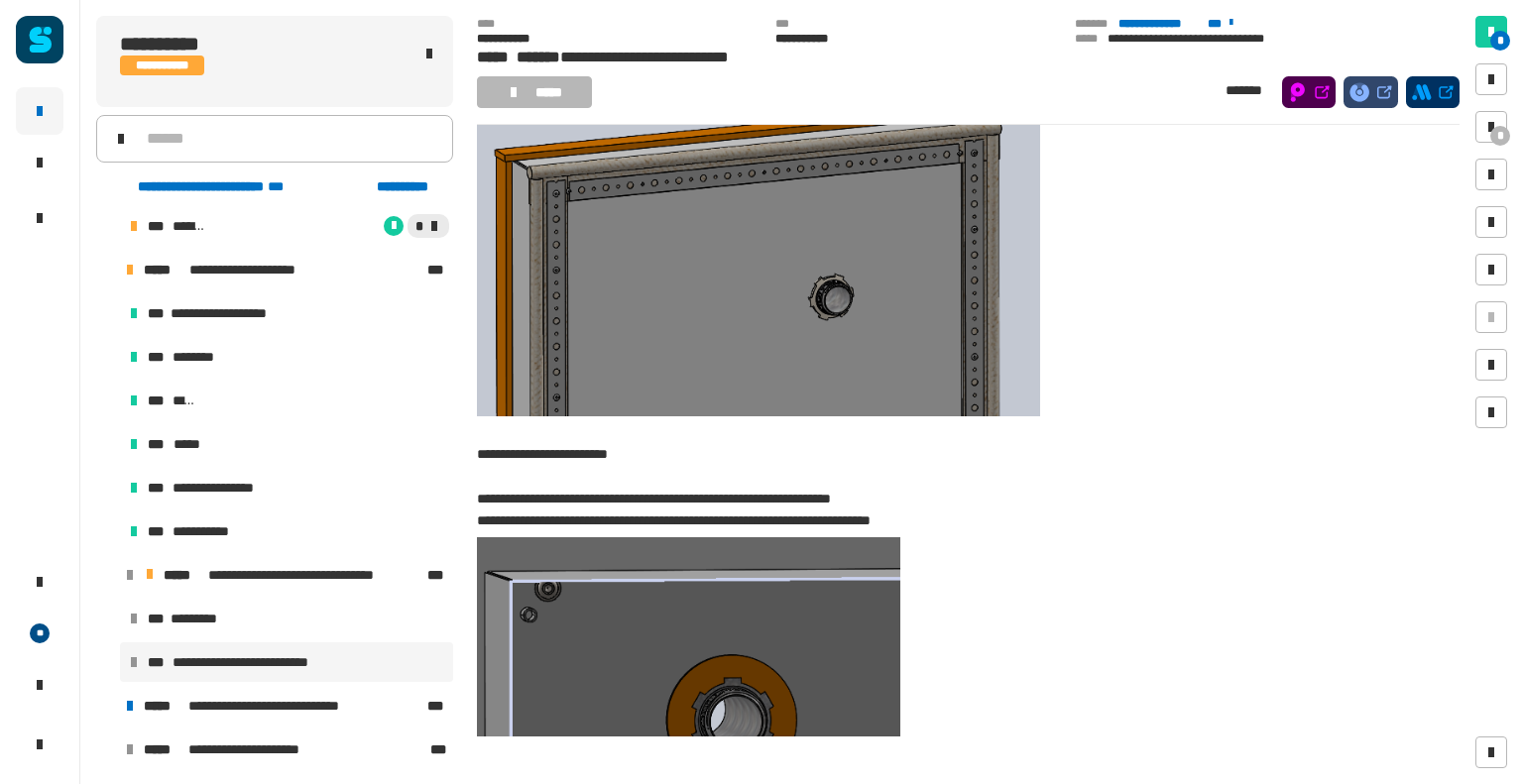 scroll, scrollTop: 451, scrollLeft: 0, axis: vertical 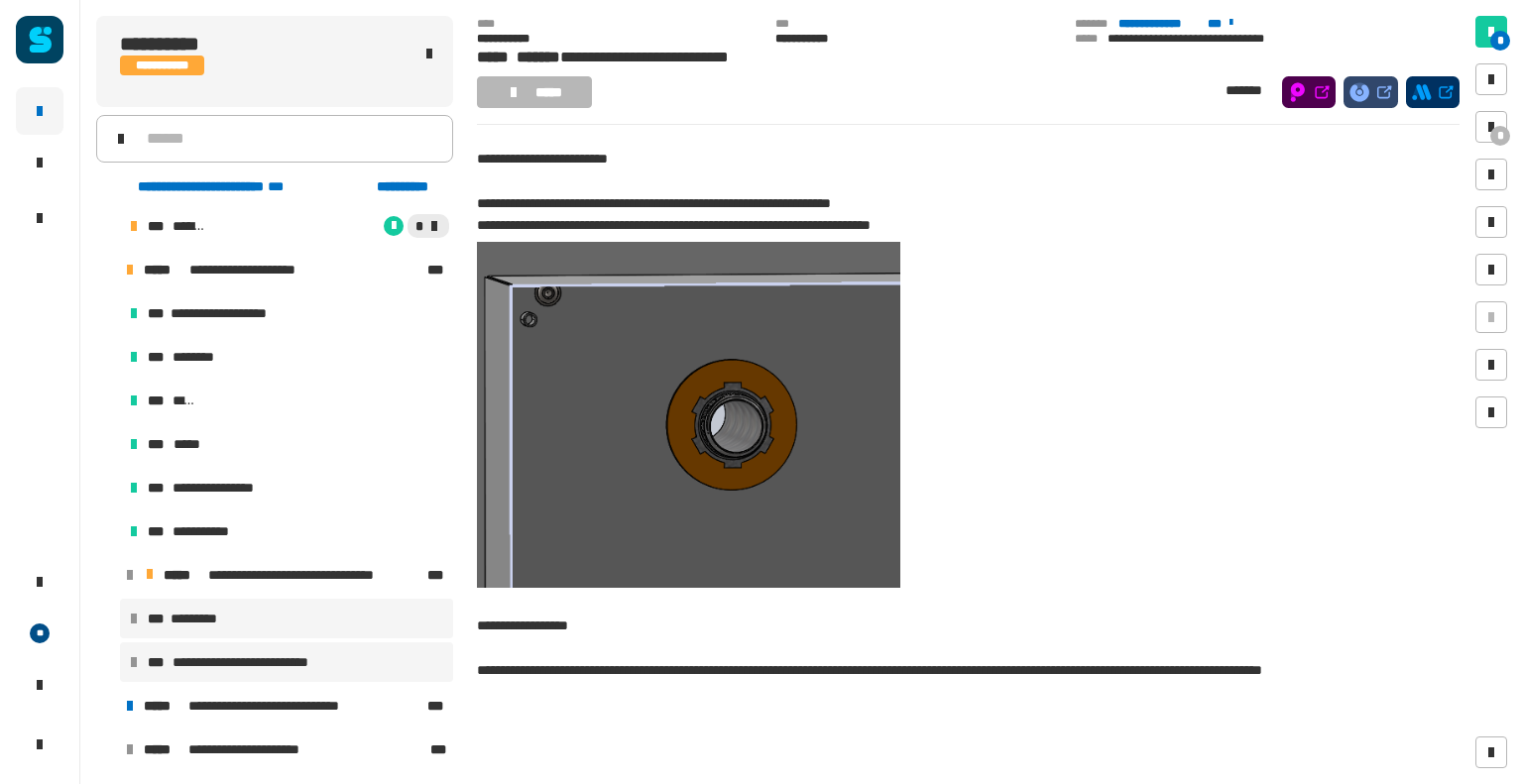 click on "*** *********" at bounding box center [287, 618] 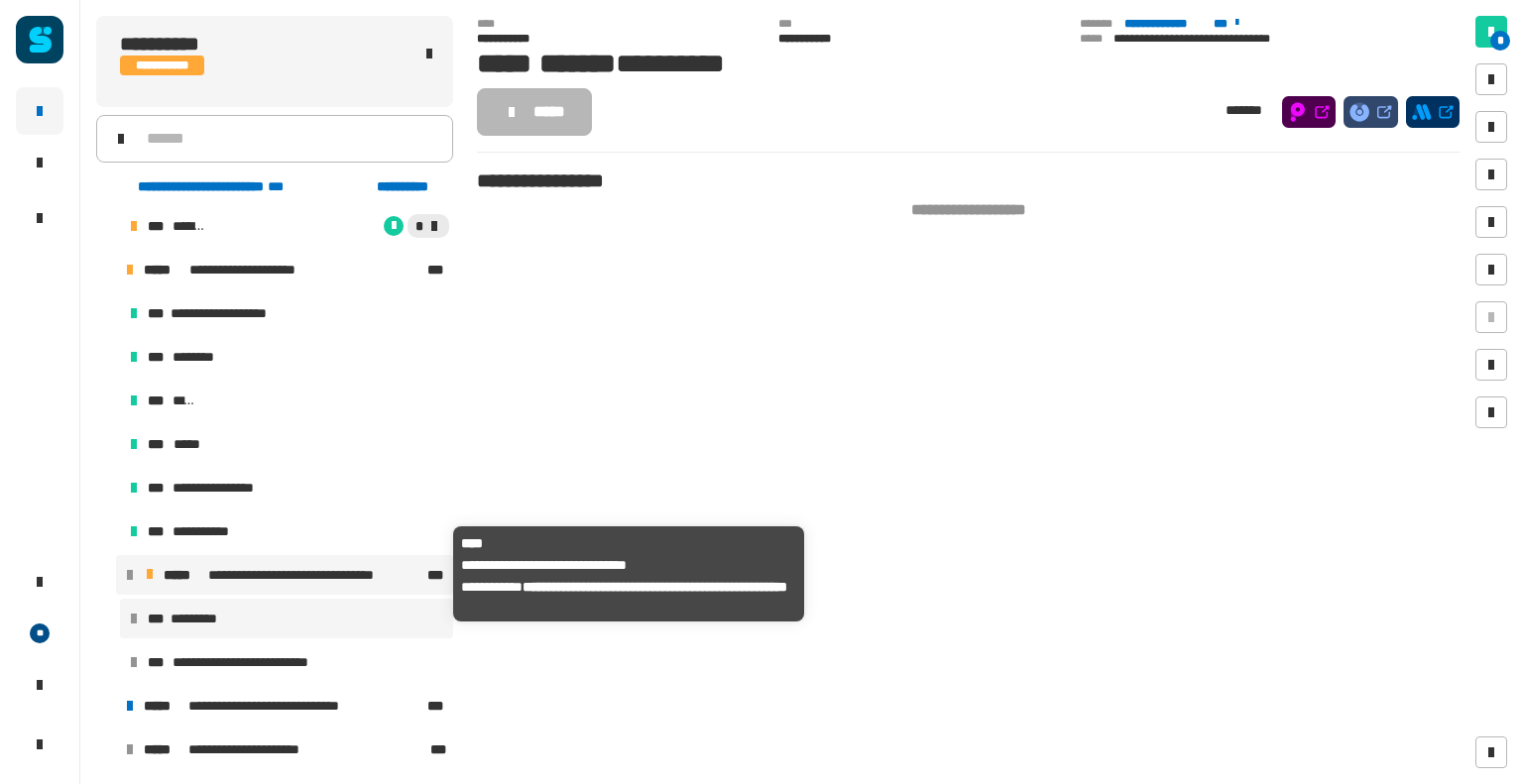 click on "**********" at bounding box center (315, 575) 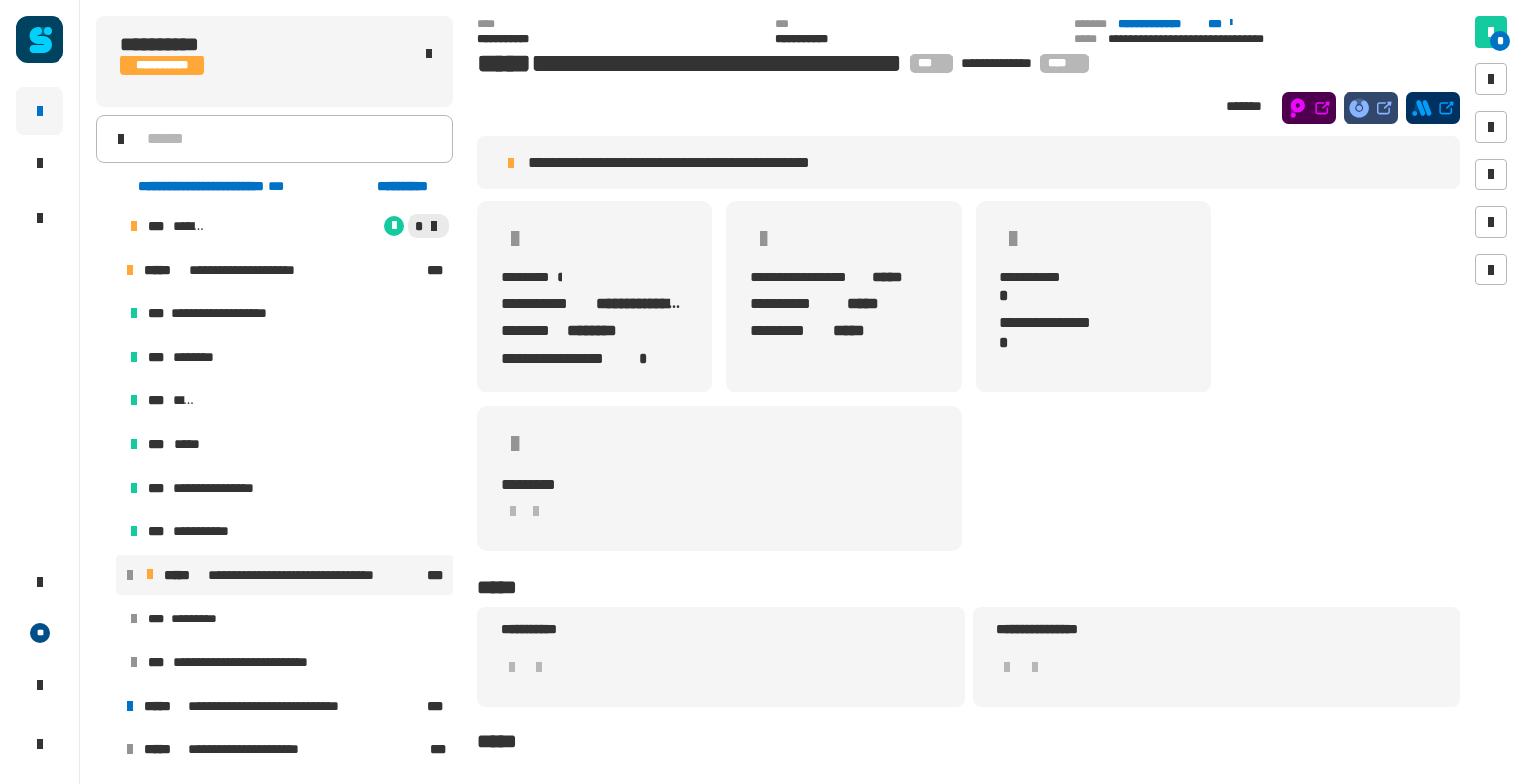 click 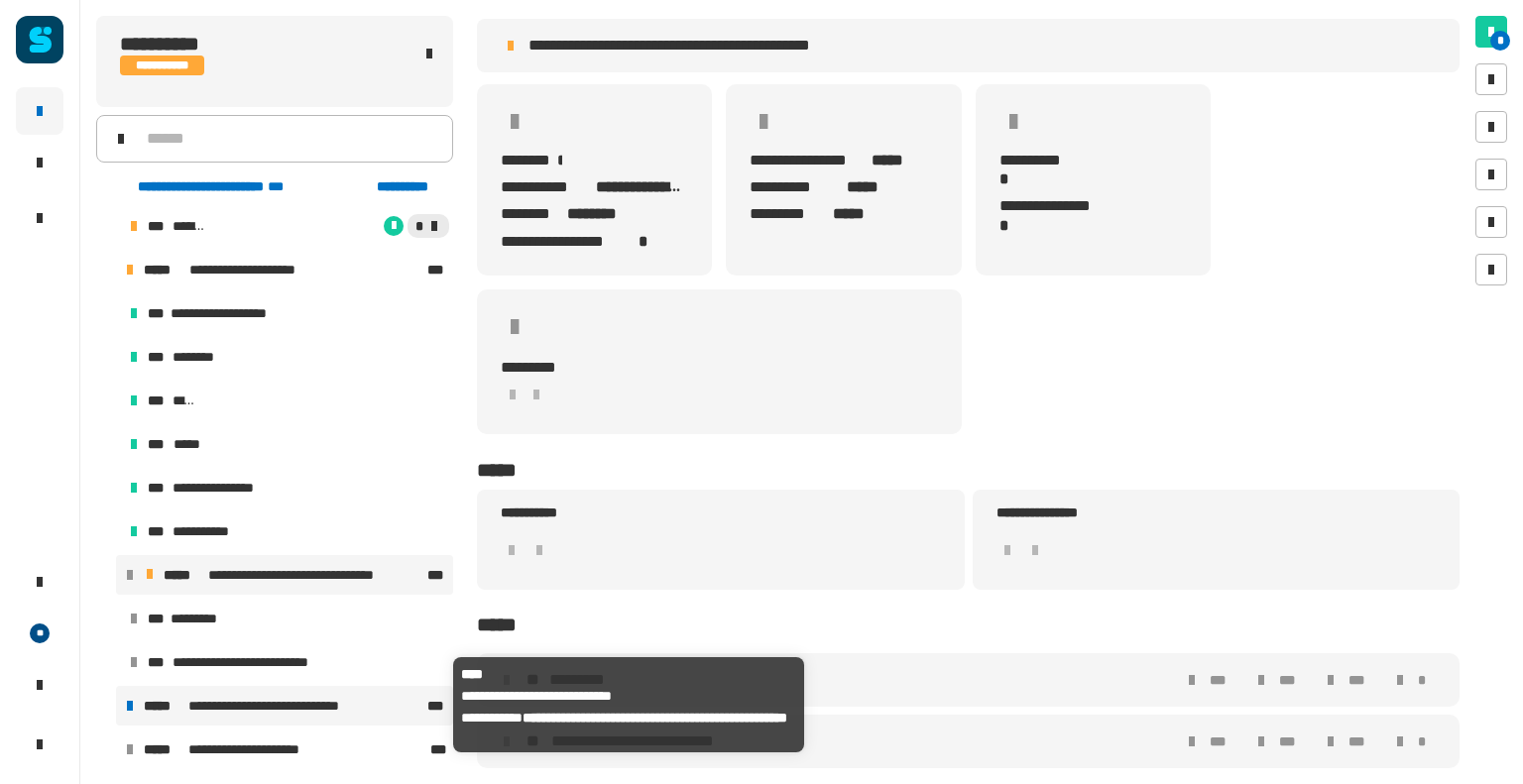 click on "**********" at bounding box center [277, 706] 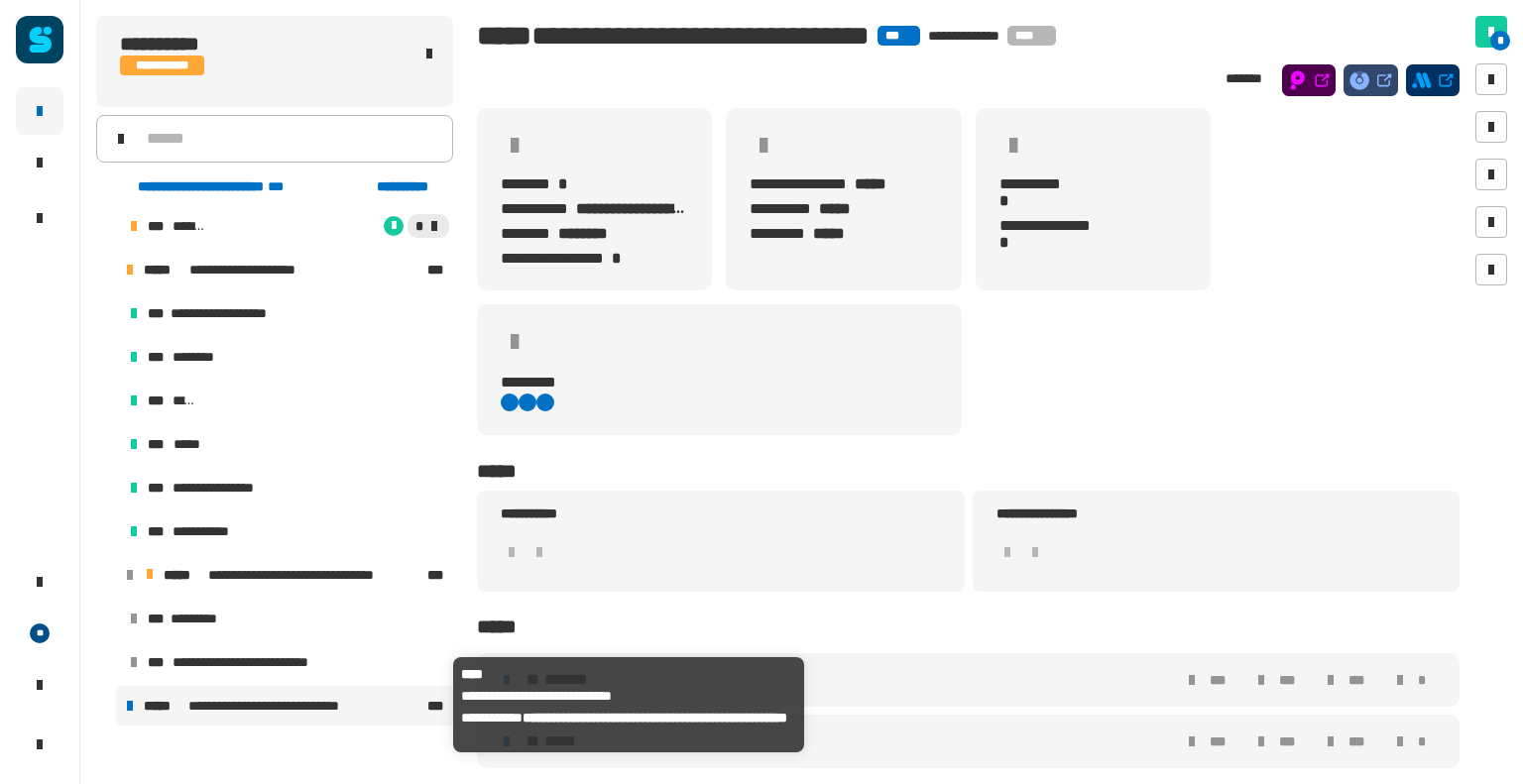 scroll, scrollTop: 53, scrollLeft: 0, axis: vertical 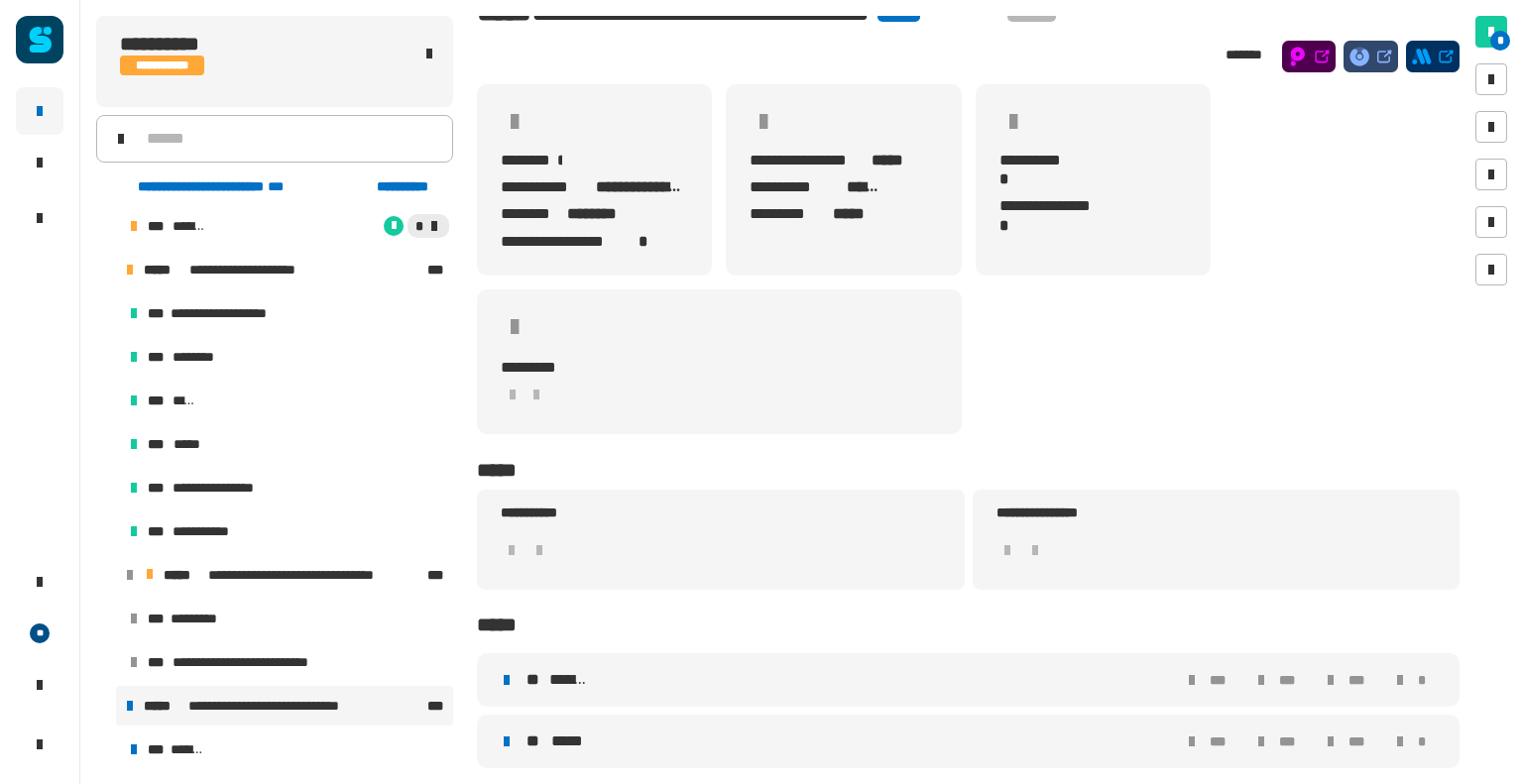 drag, startPoint x: 567, startPoint y: 681, endPoint x: 547, endPoint y: 677, distance: 20.396078 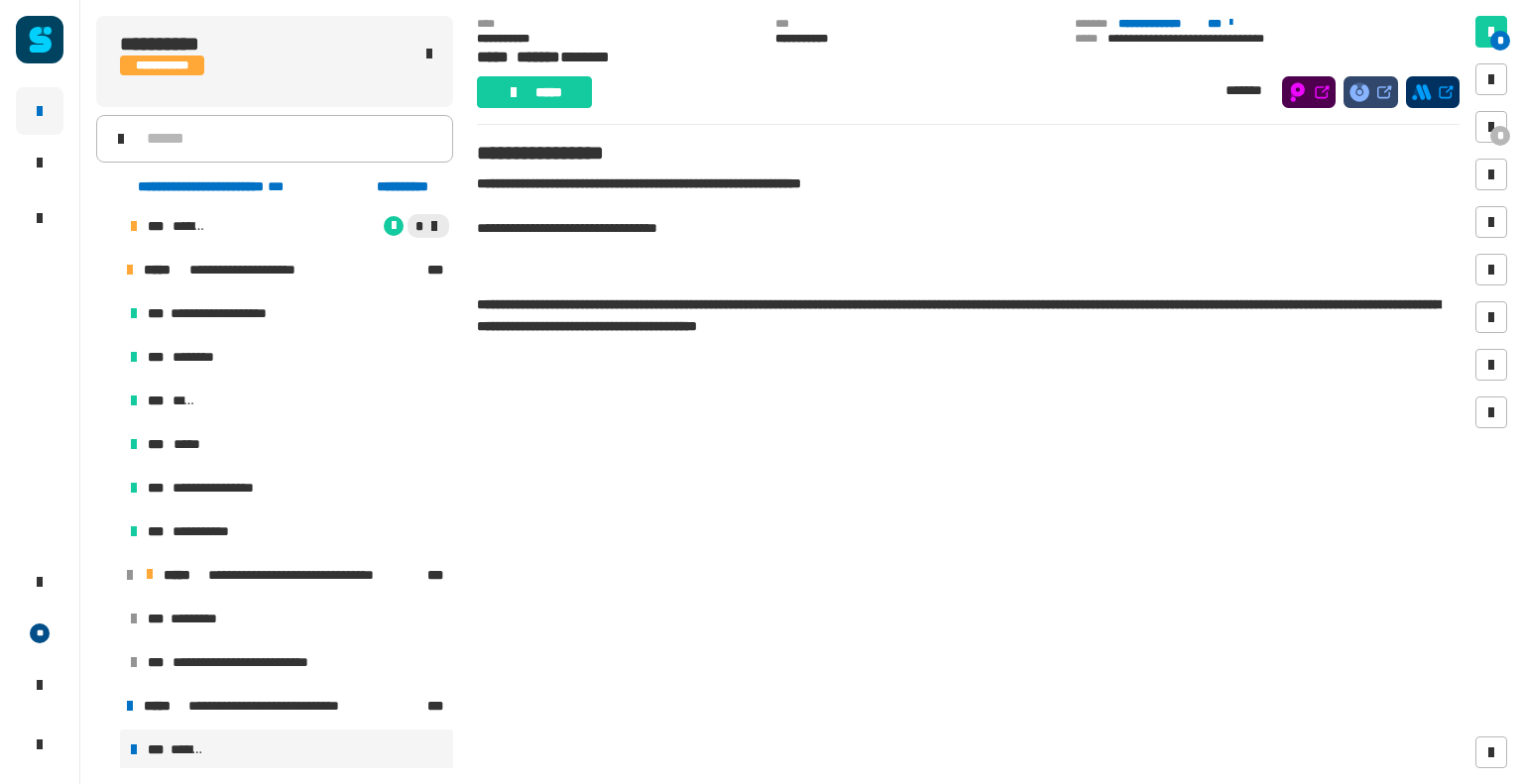 scroll, scrollTop: 460, scrollLeft: 0, axis: vertical 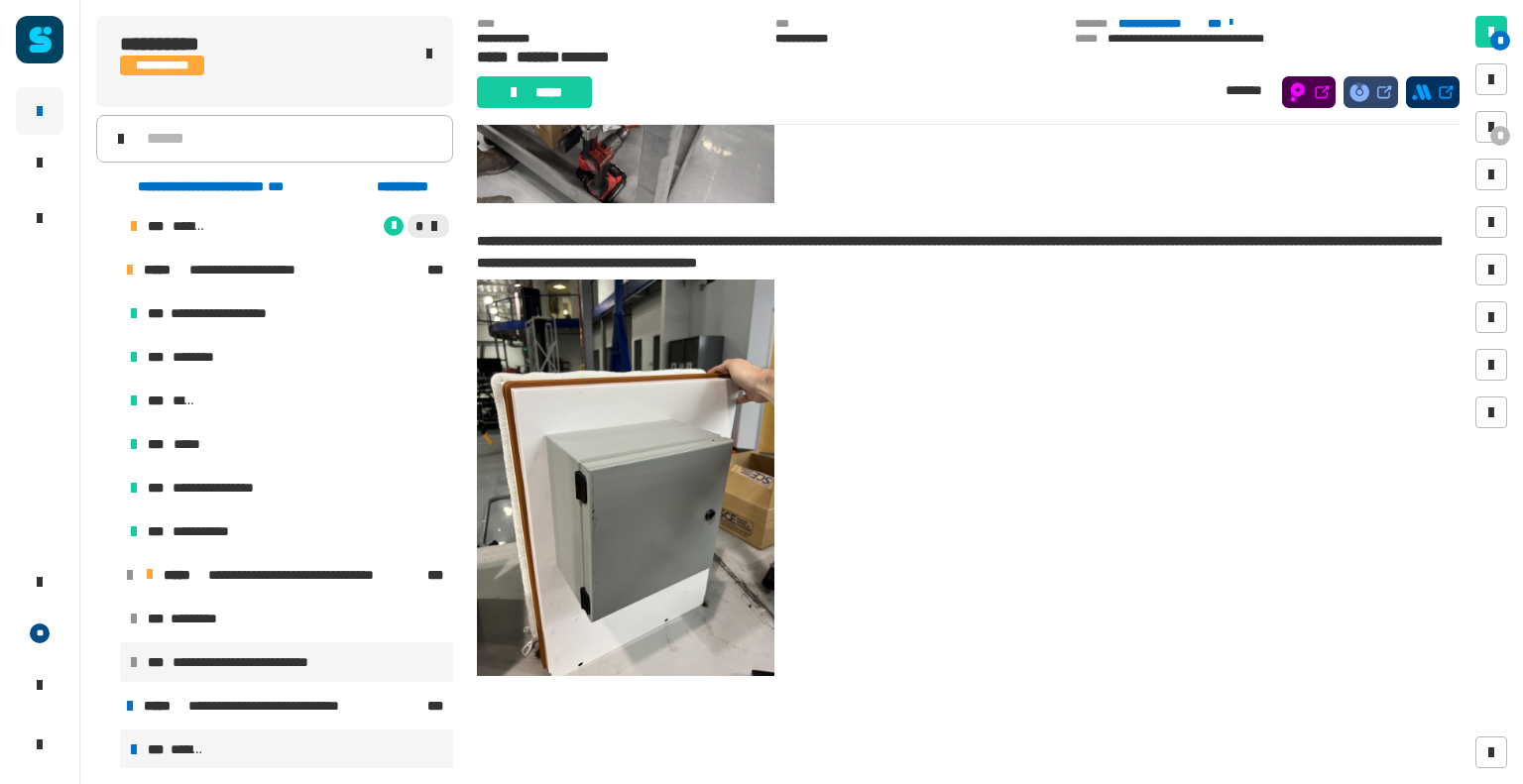 click on "**********" at bounding box center [257, 662] 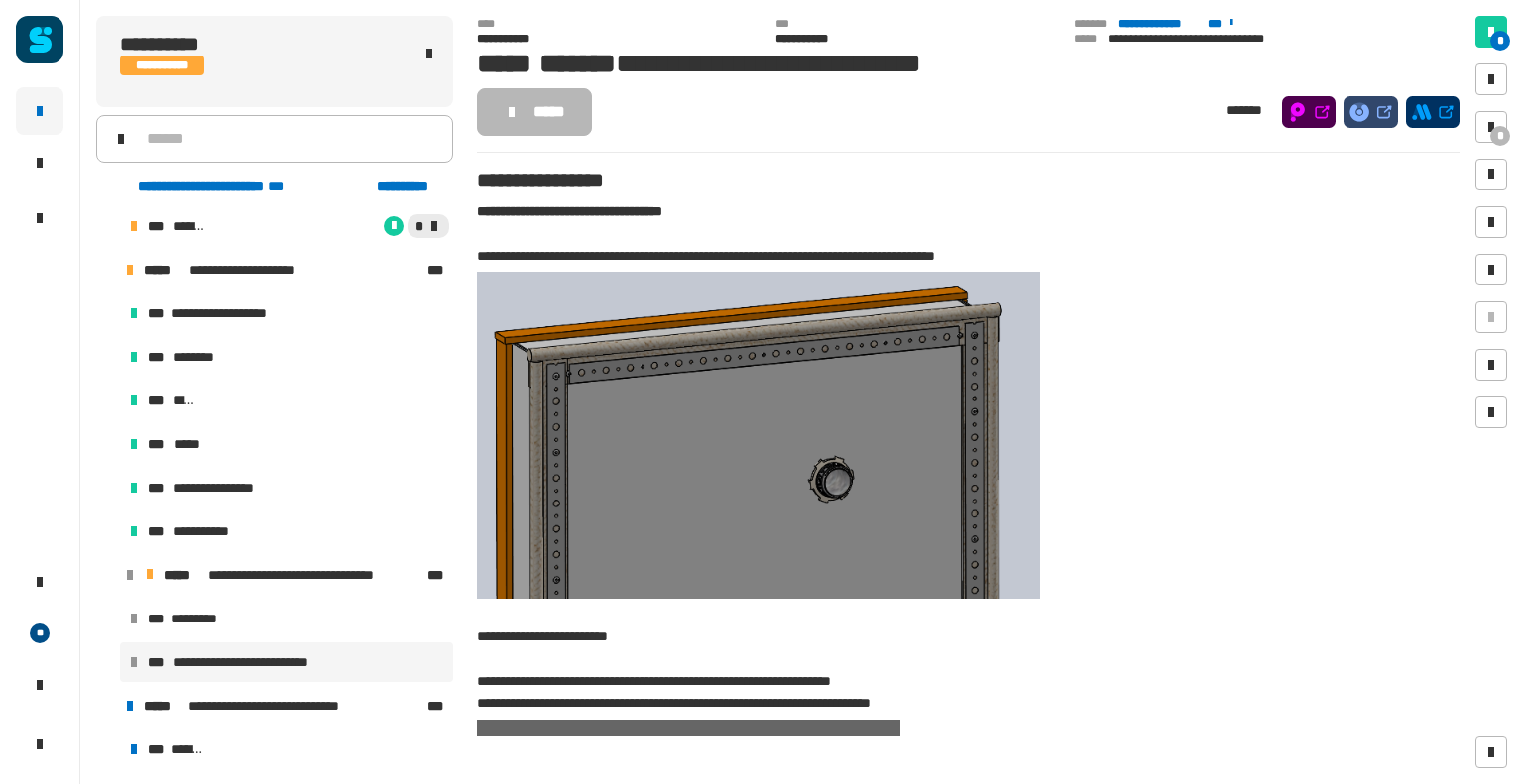 scroll, scrollTop: 440, scrollLeft: 0, axis: vertical 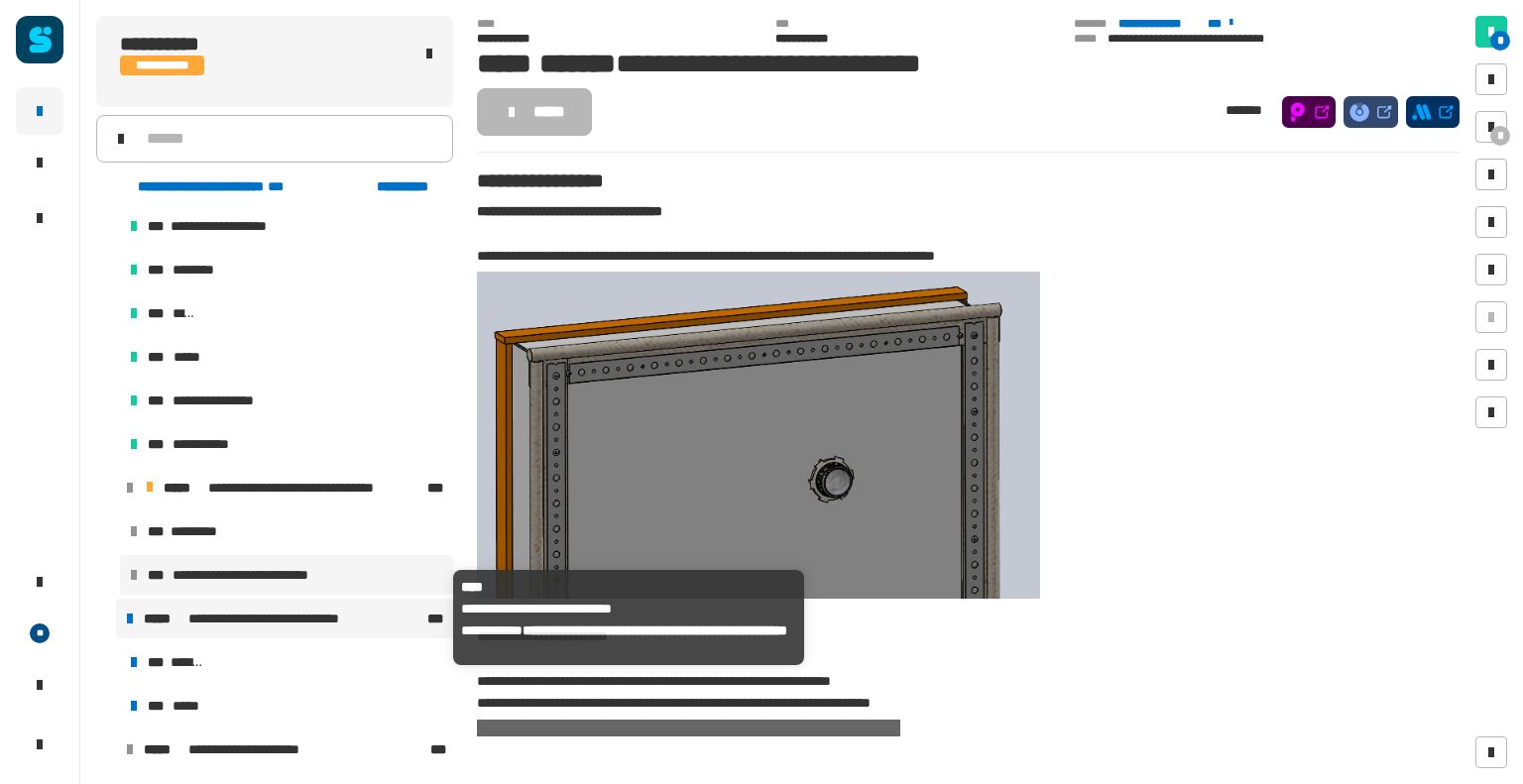 click on "**********" at bounding box center (277, 618) 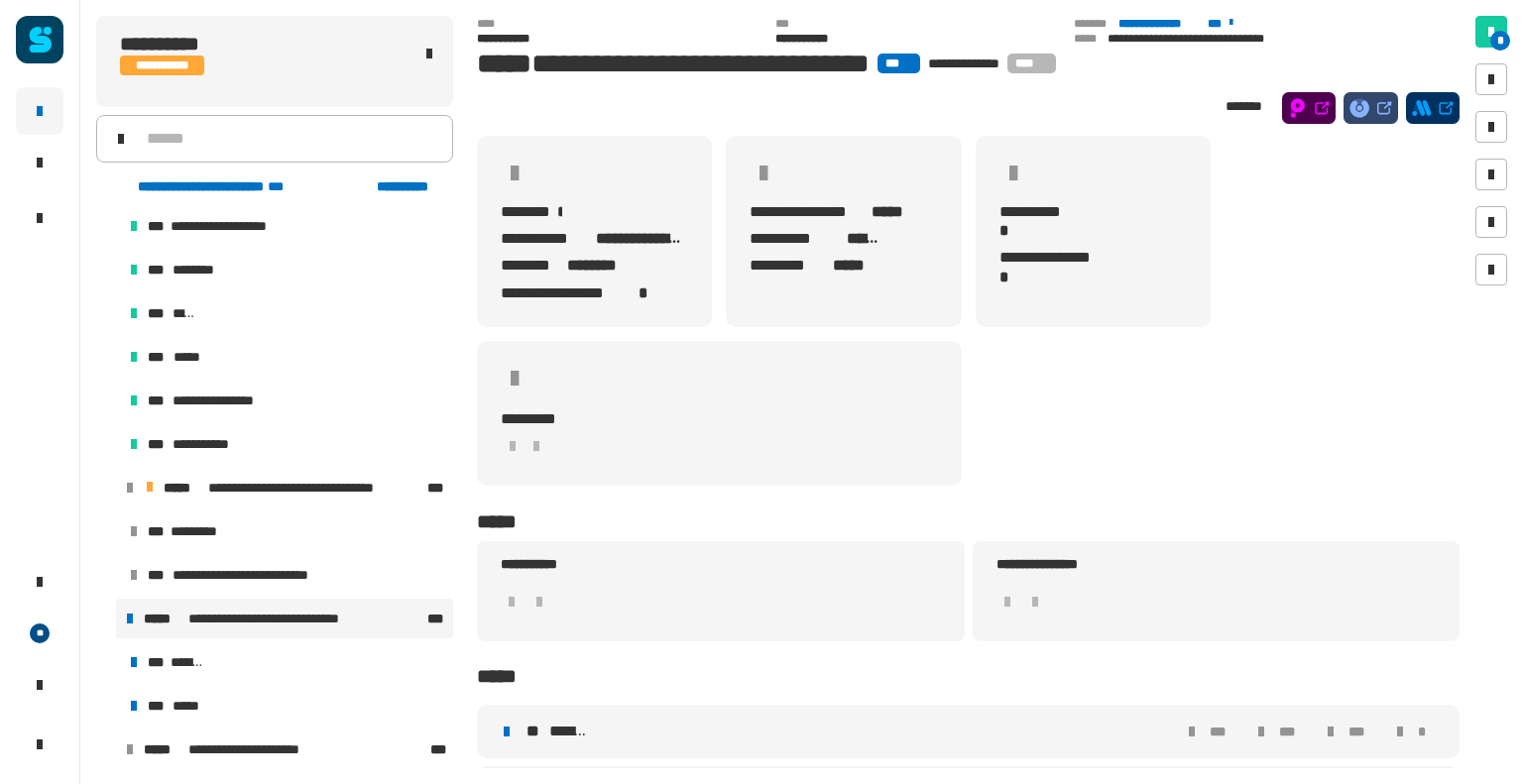 click on "** ******* *** *** *** *" at bounding box center [968, 731] 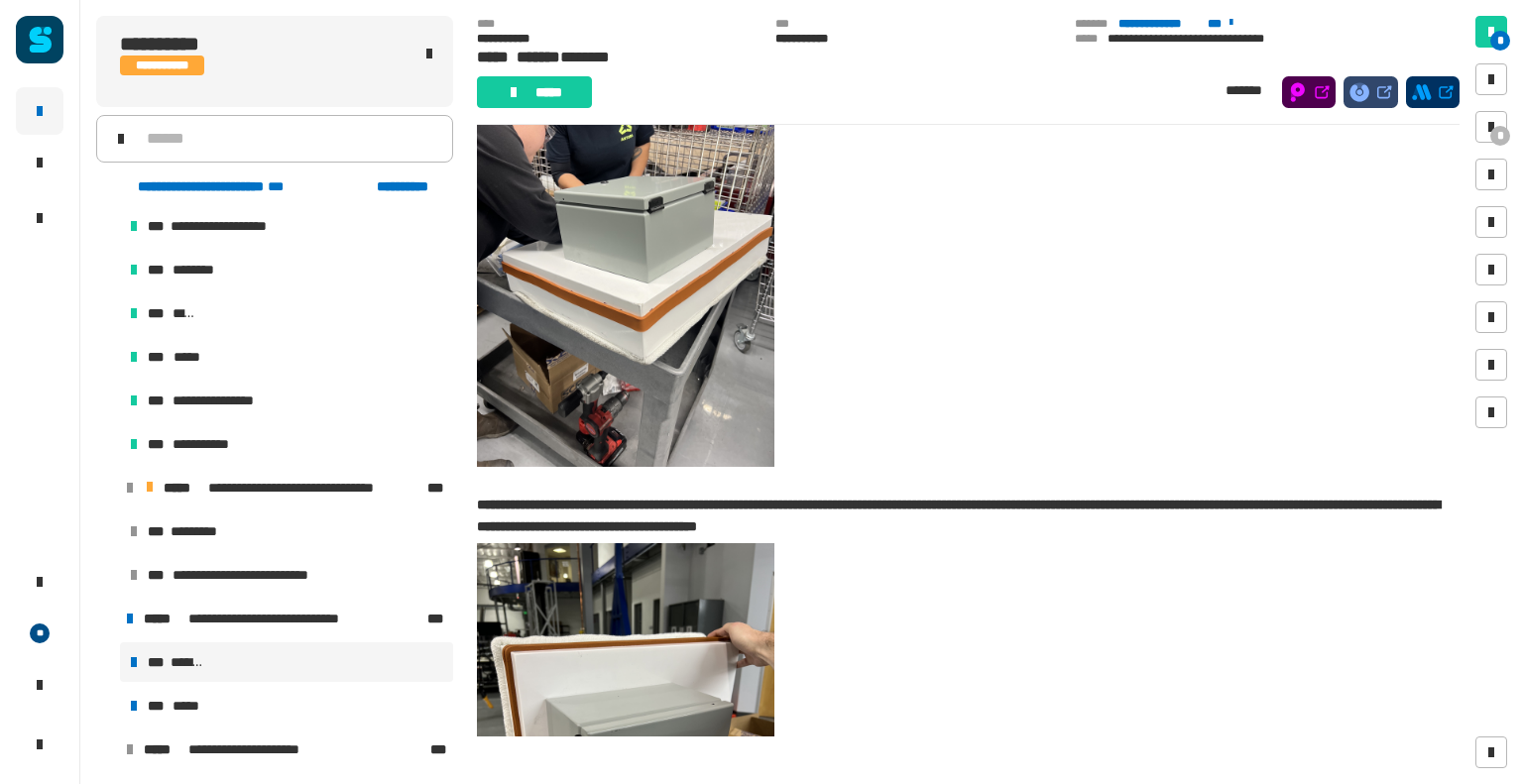 scroll, scrollTop: 460, scrollLeft: 0, axis: vertical 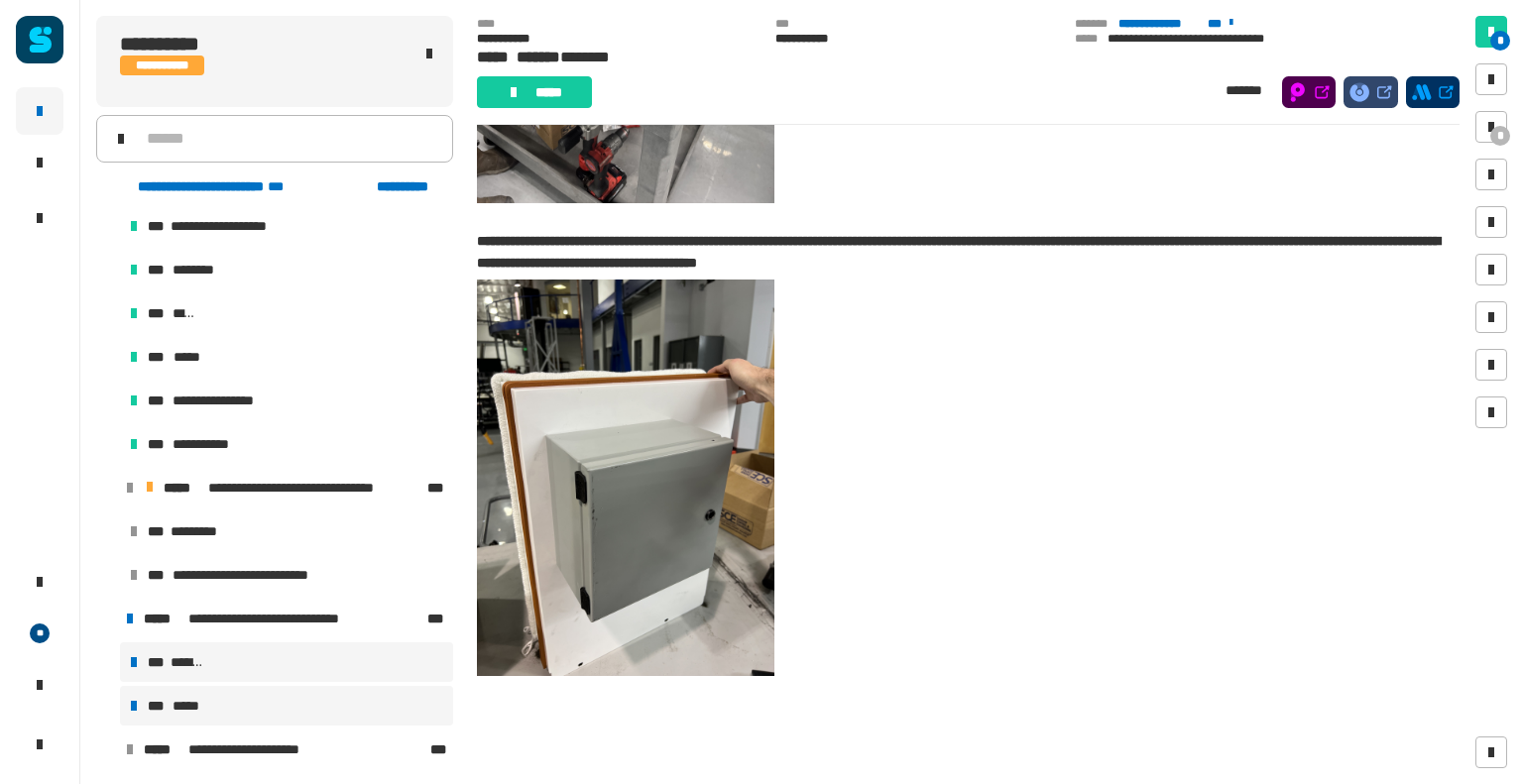 click on "*** *****" at bounding box center [287, 706] 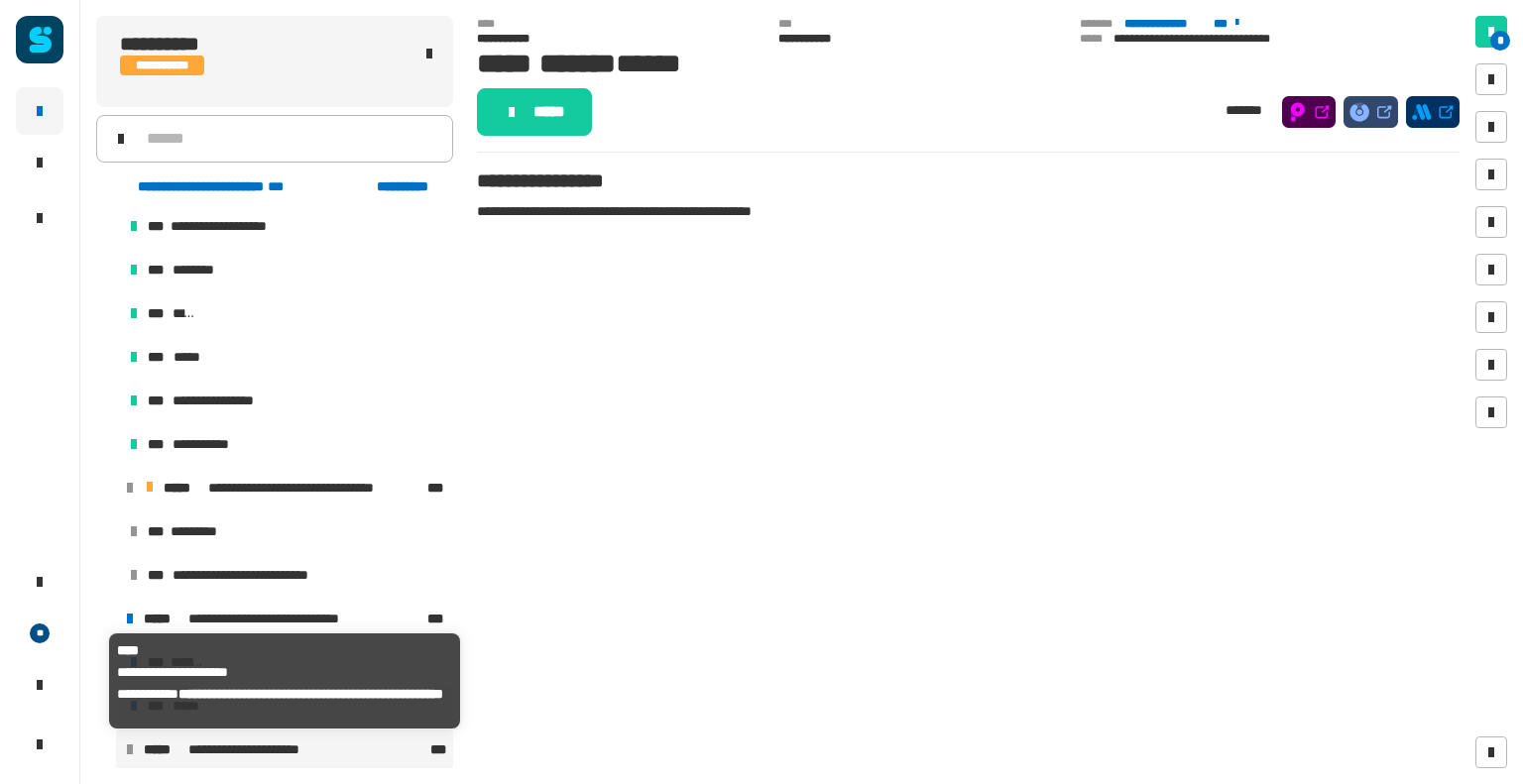 click on "**********" at bounding box center (247, 749) 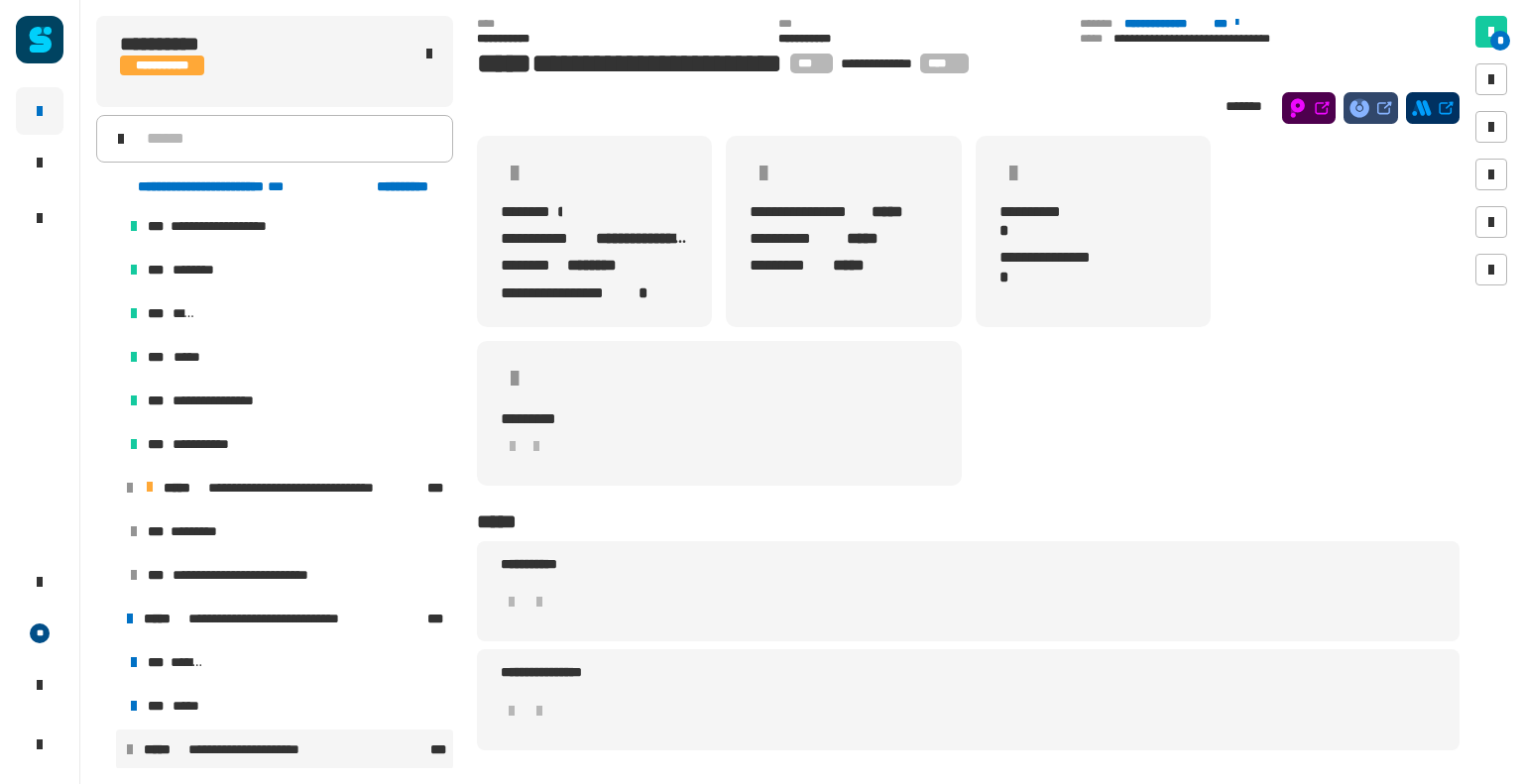 click on "**********" at bounding box center [968, 840] 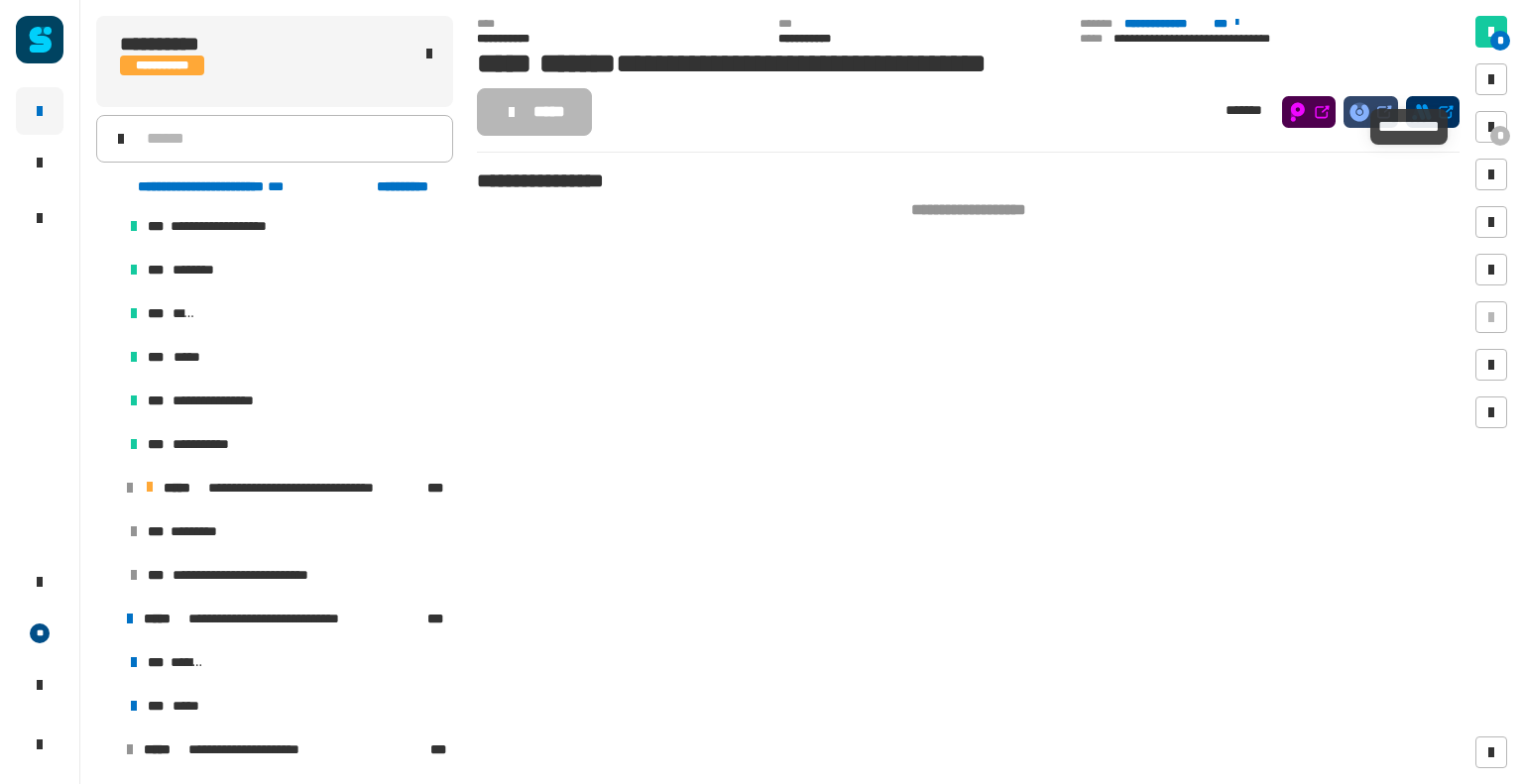 click on "**********" 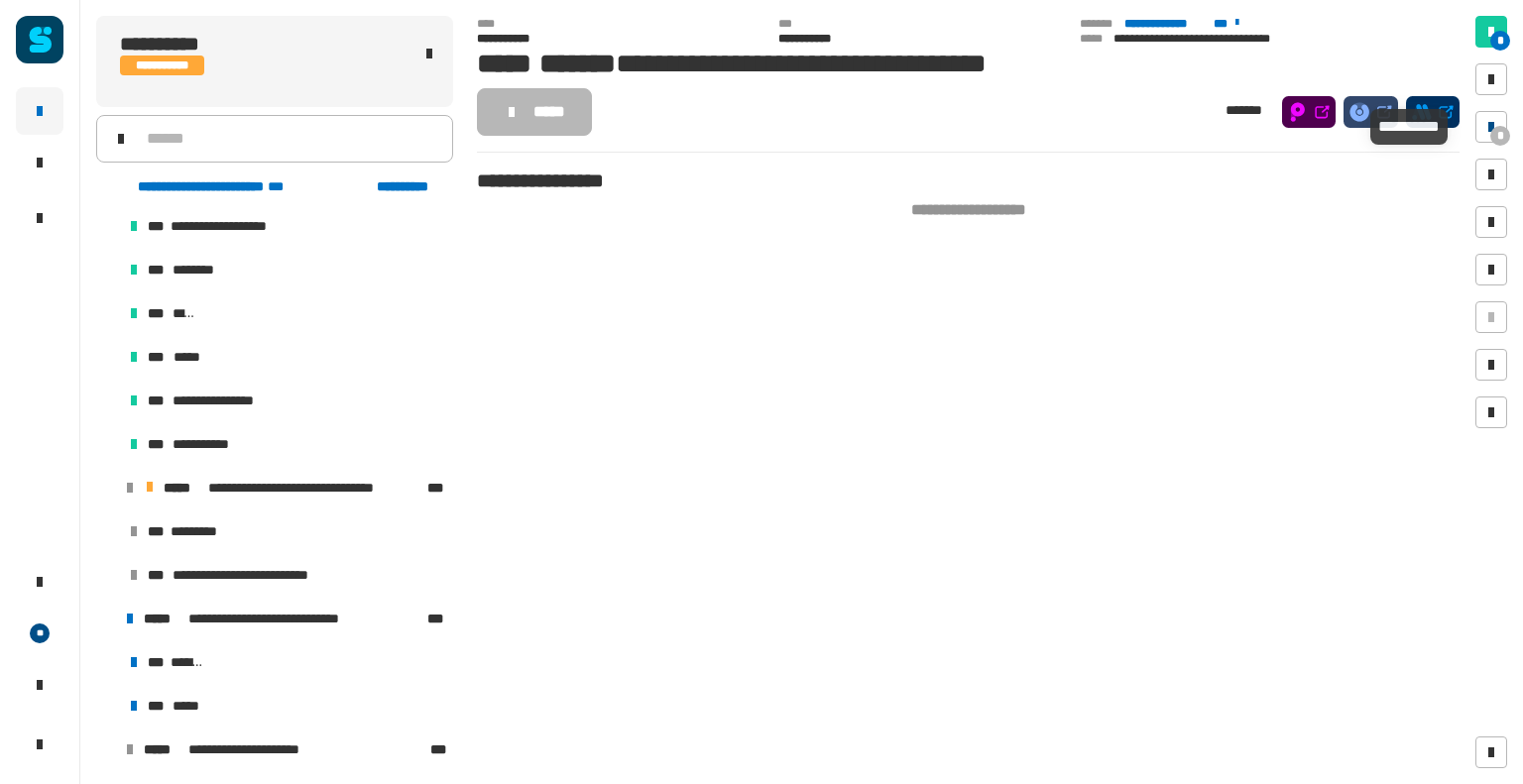 click at bounding box center [1491, 127] 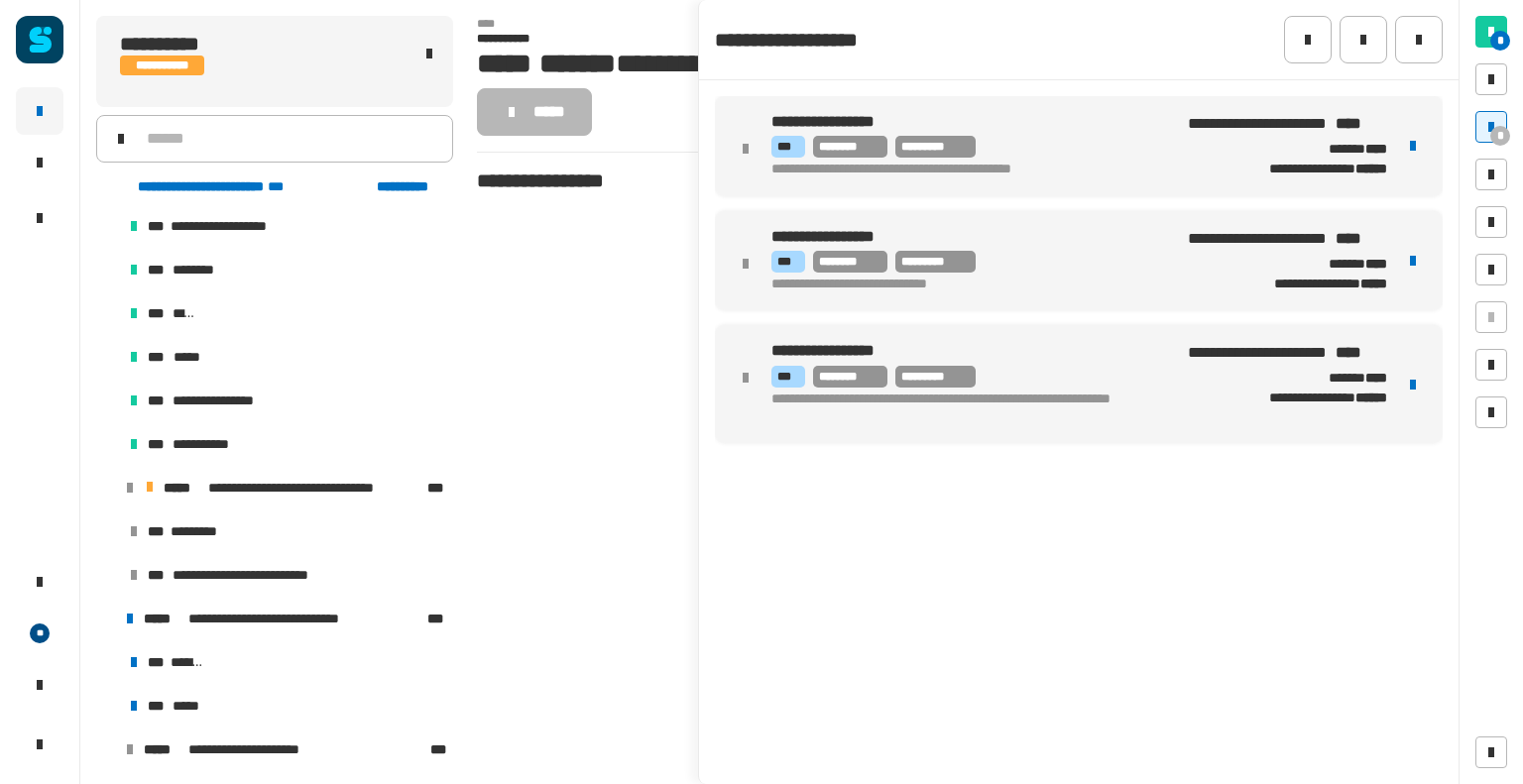 scroll, scrollTop: 484, scrollLeft: 0, axis: vertical 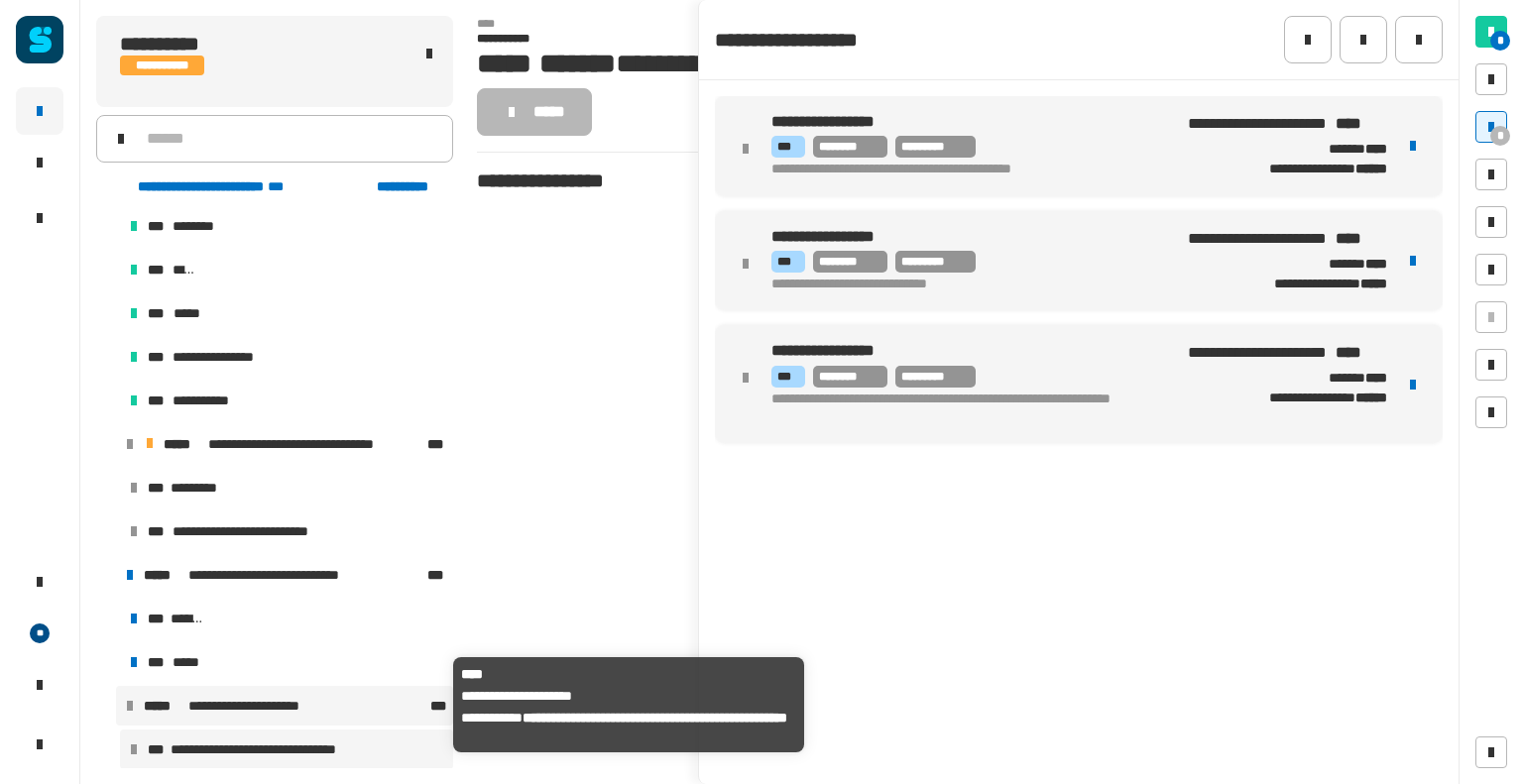 click on "**********" at bounding box center [247, 706] 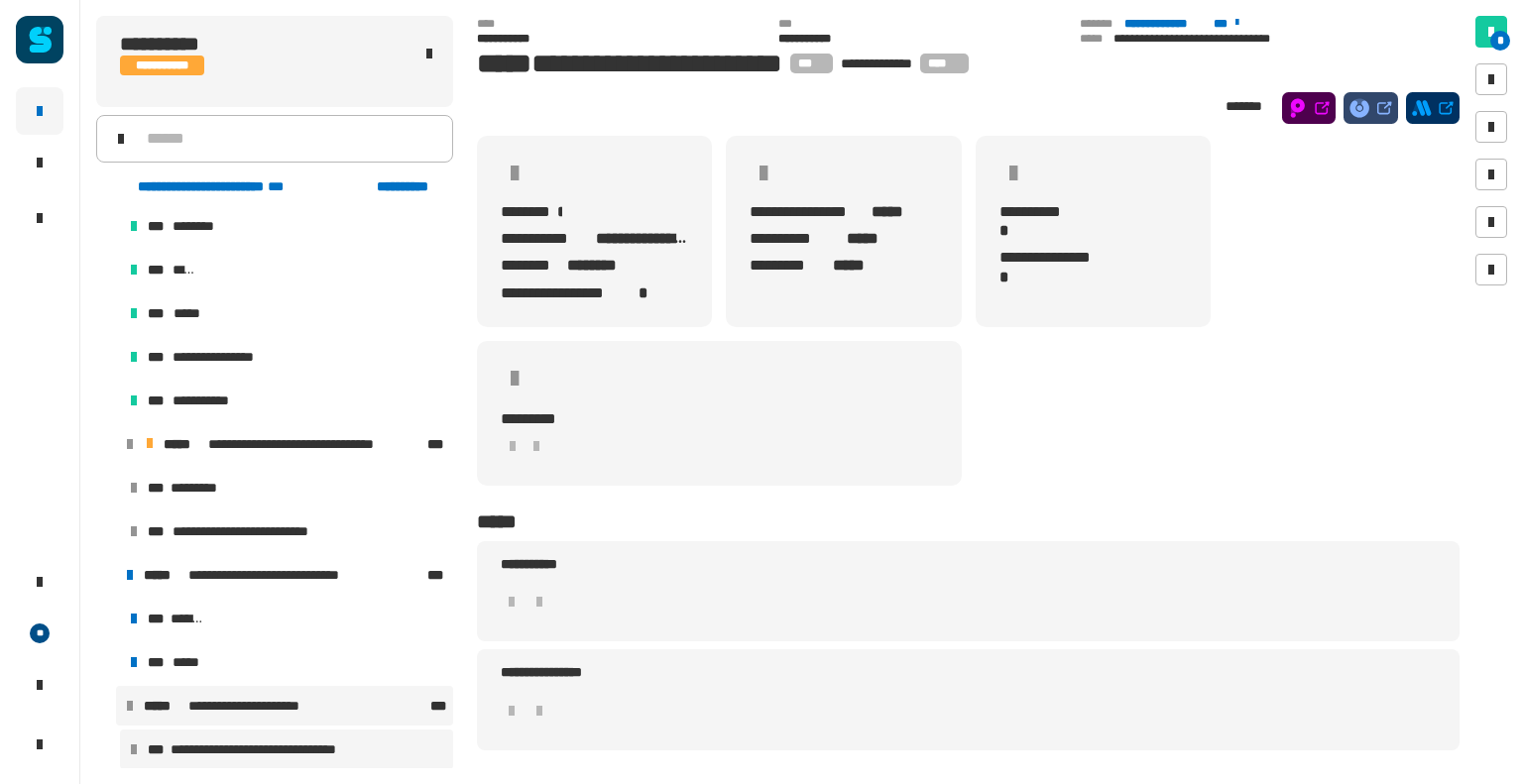click on "**********" at bounding box center [287, 749] 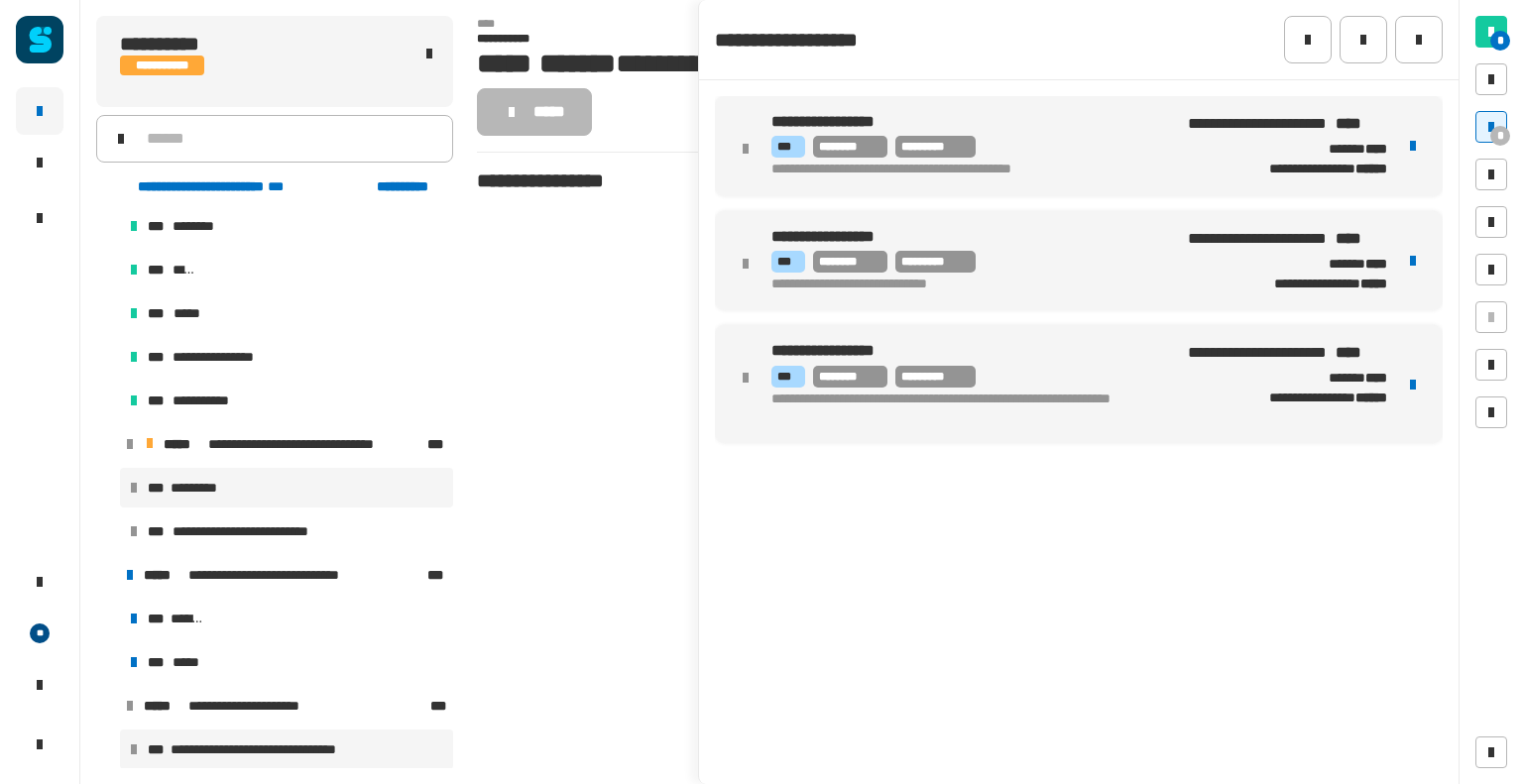 click on "*** *********" at bounding box center (287, 488) 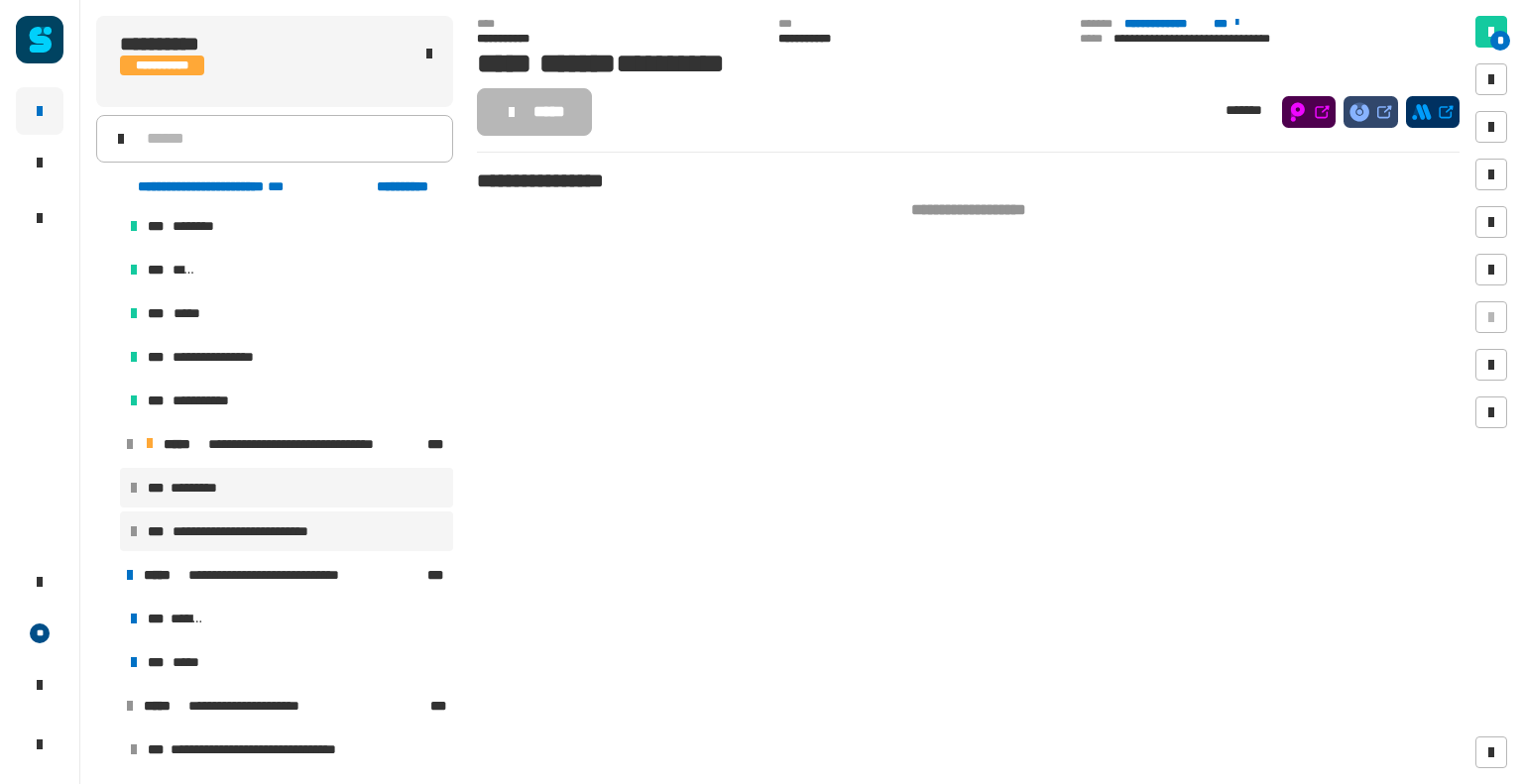click on "**********" at bounding box center [287, 531] 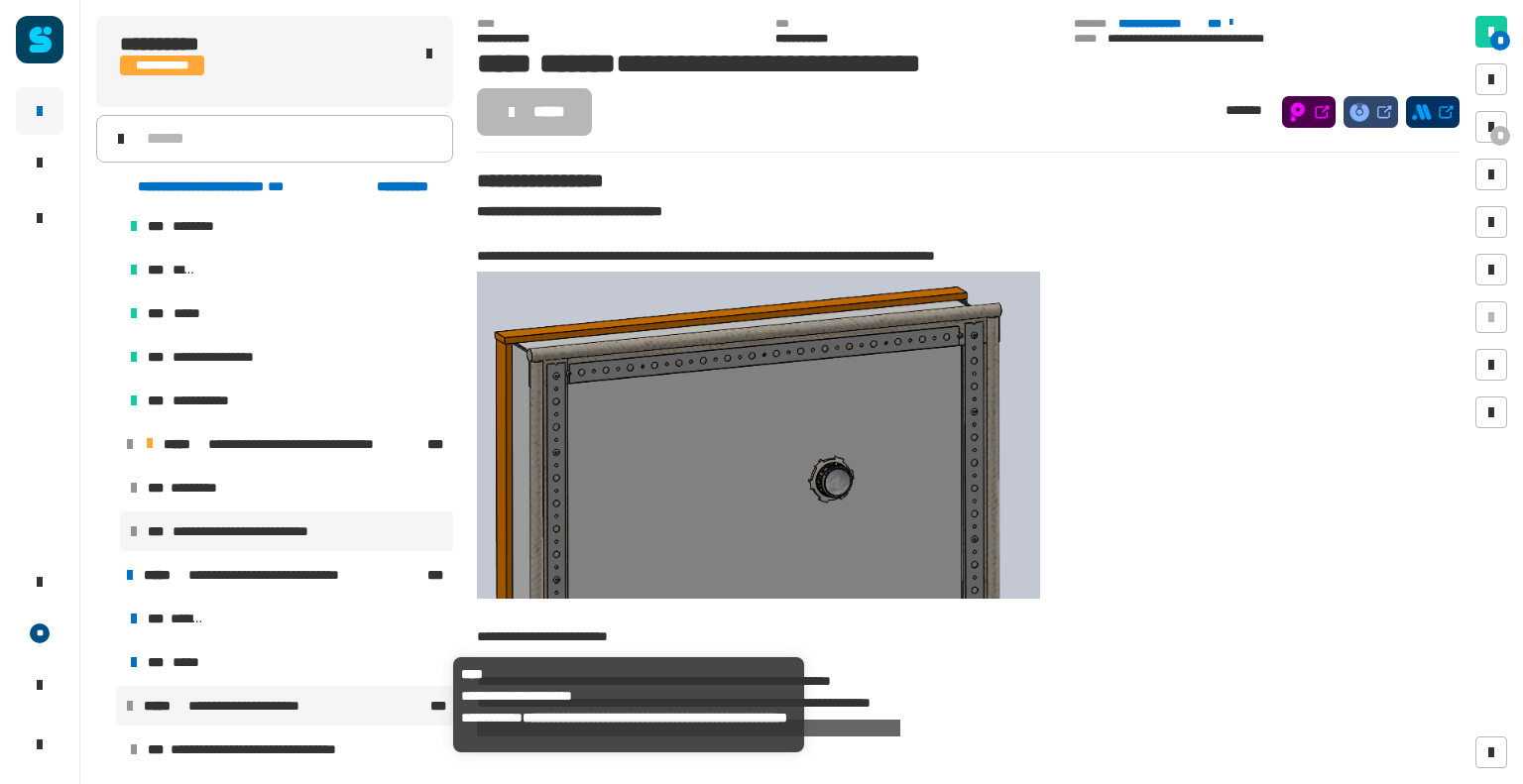 click on "**********" at bounding box center (247, 706) 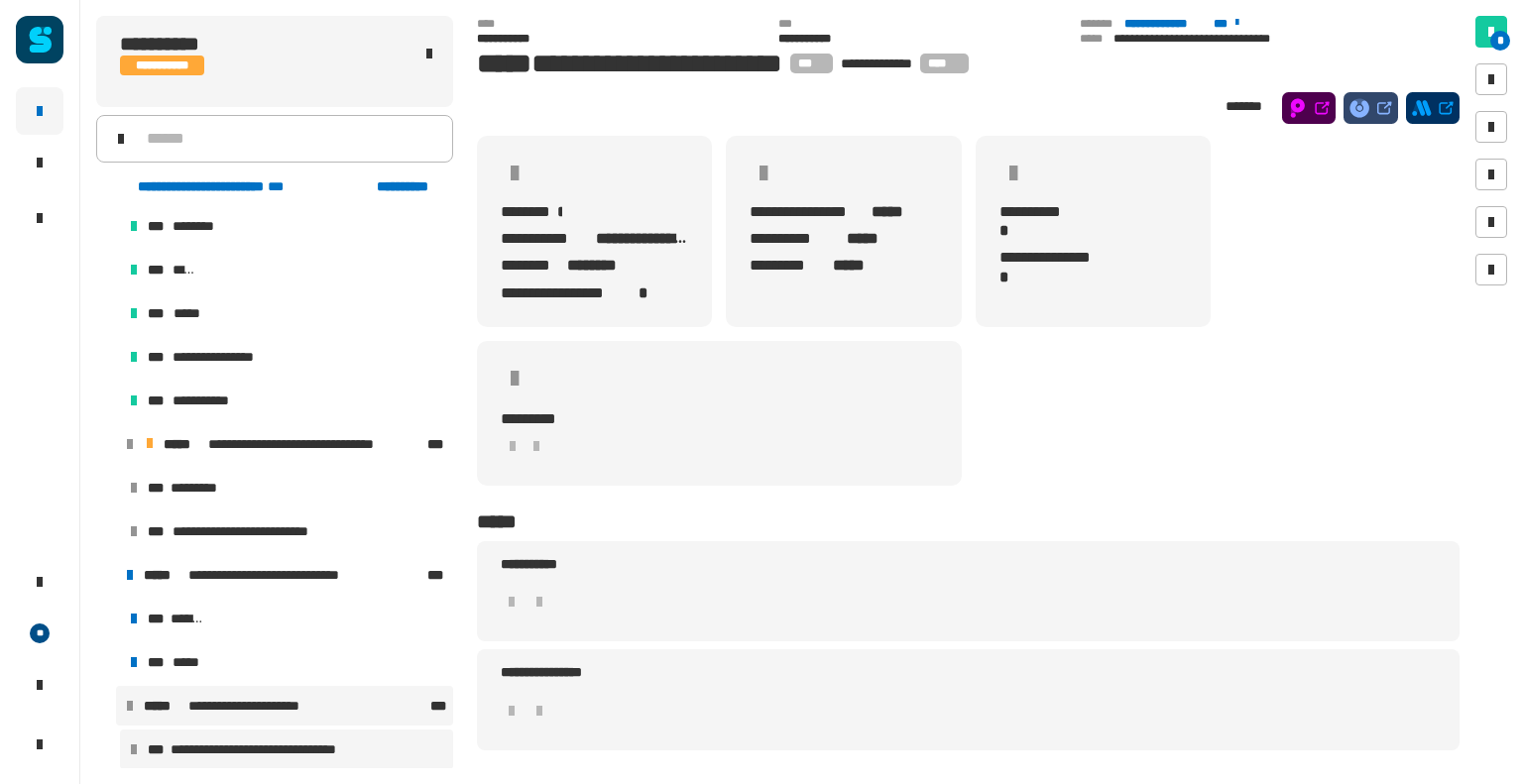 click on "**********" at bounding box center [263, 749] 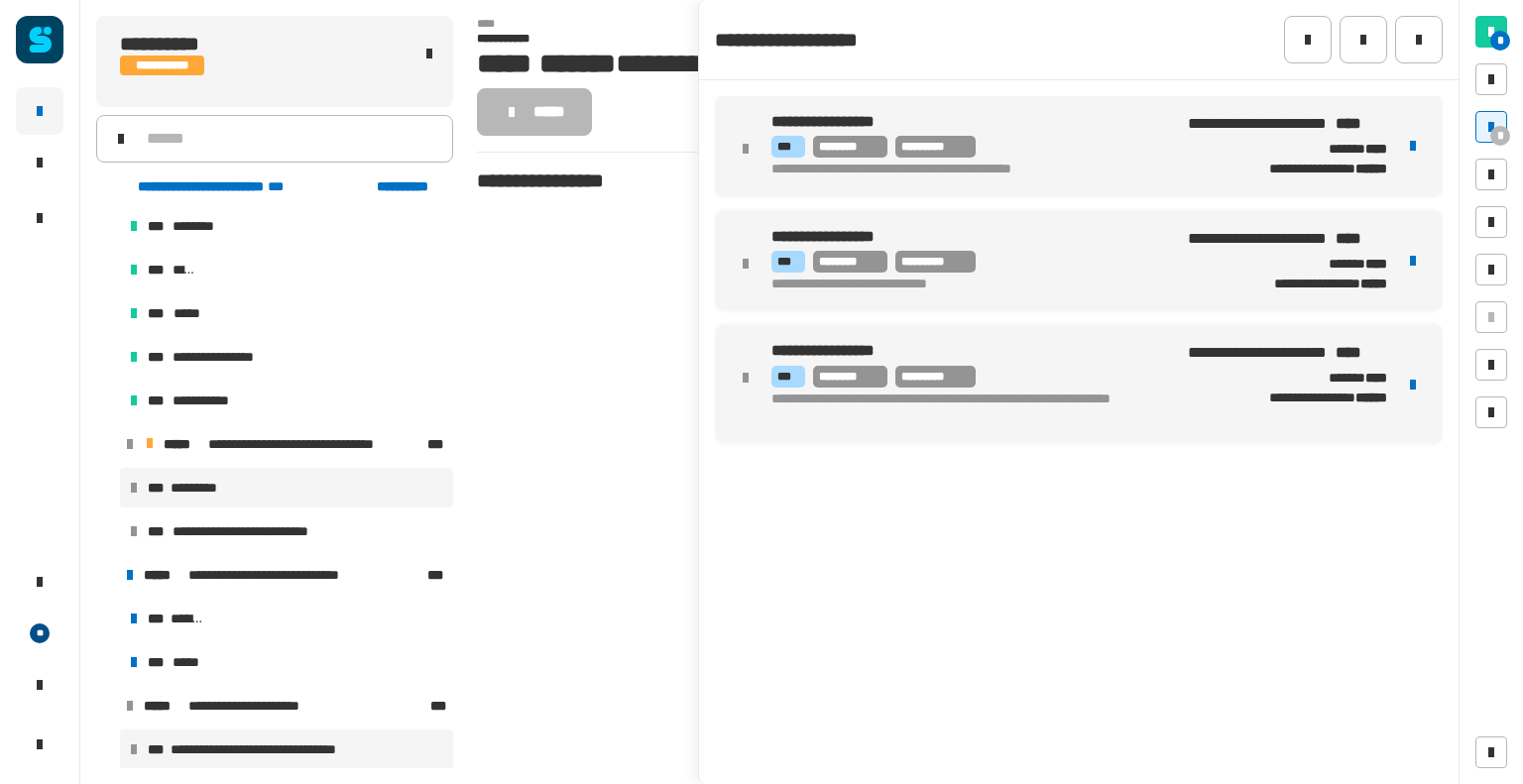 click on "*** *********" at bounding box center [287, 488] 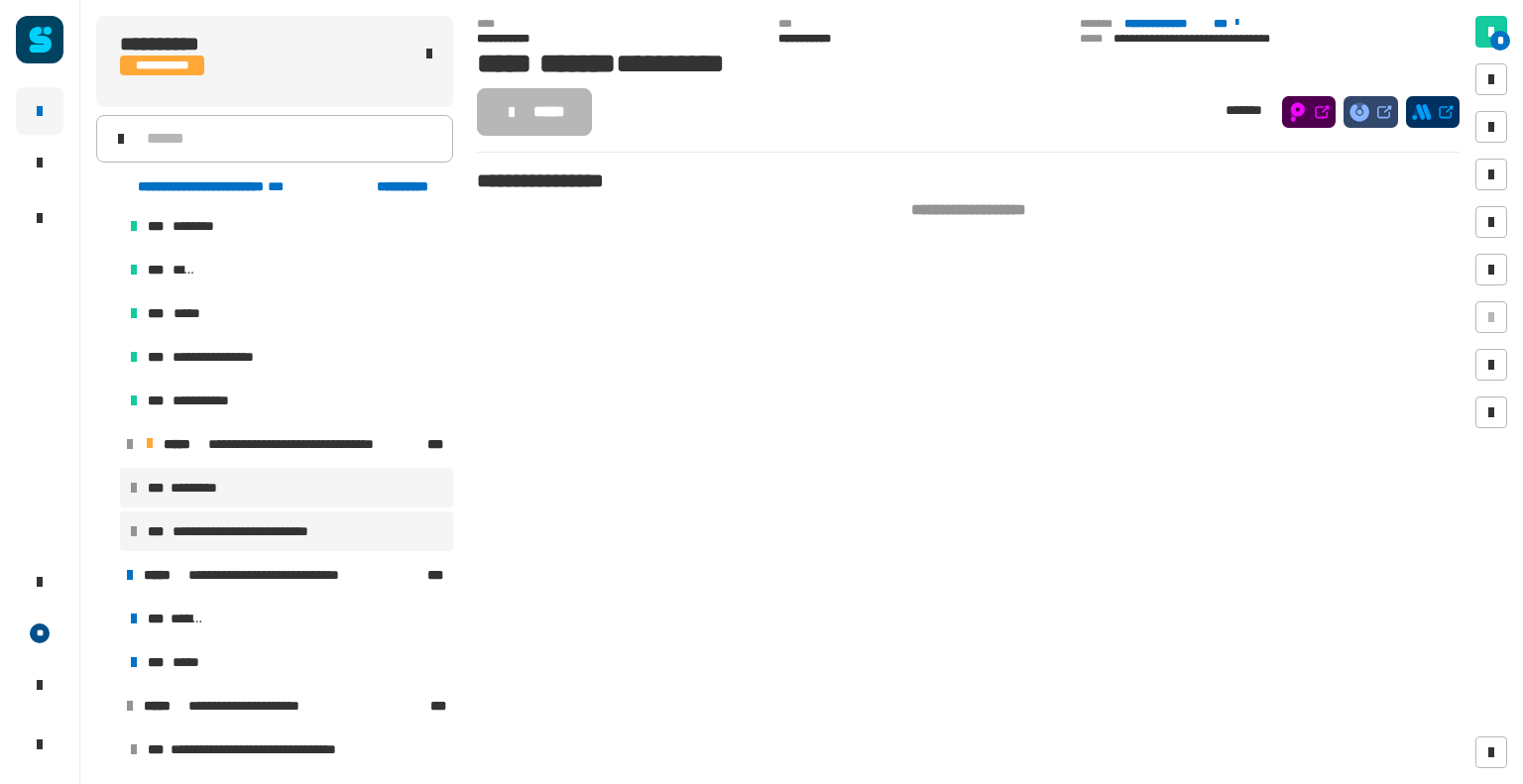 click on "**********" at bounding box center (257, 531) 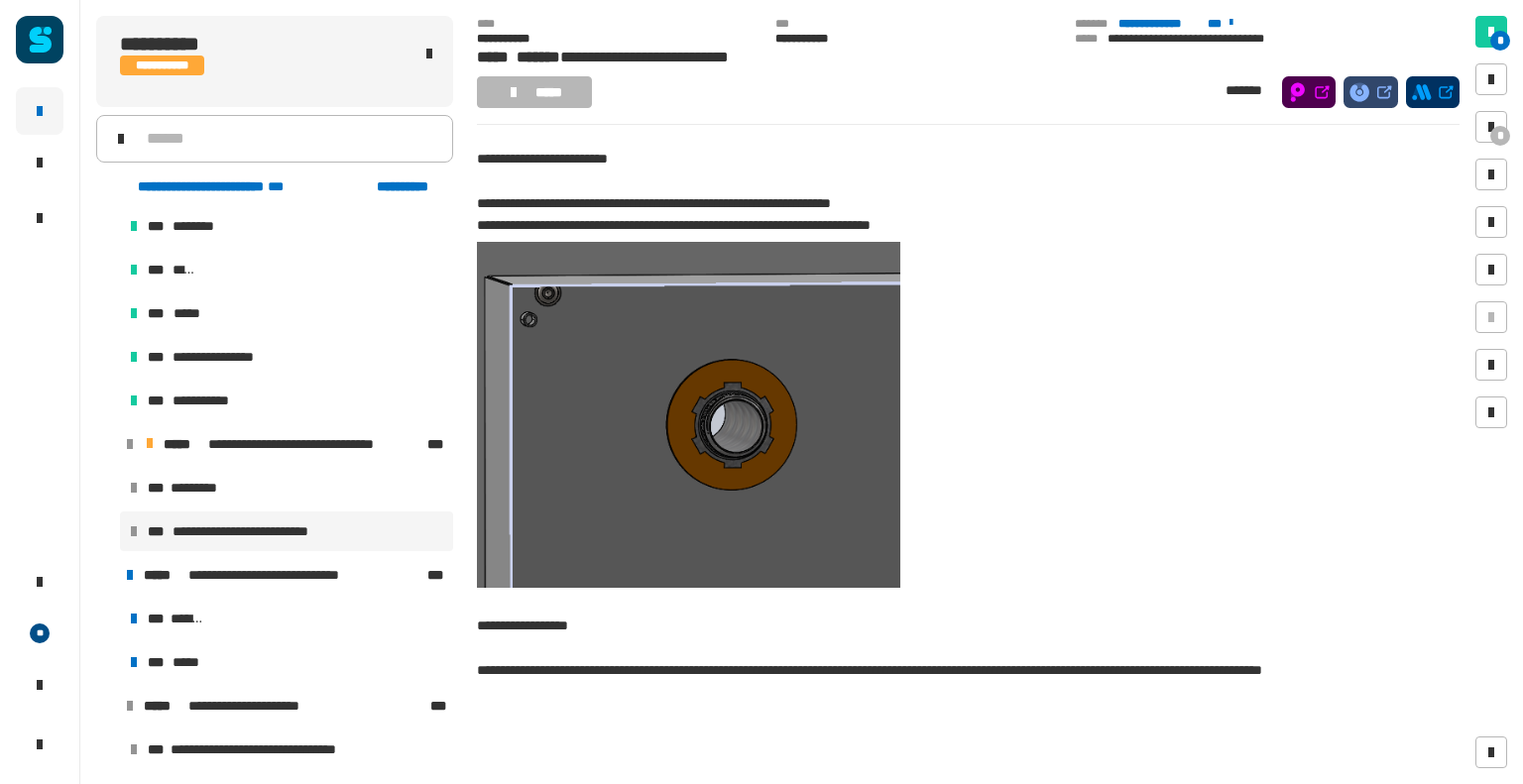 scroll, scrollTop: 451, scrollLeft: 0, axis: vertical 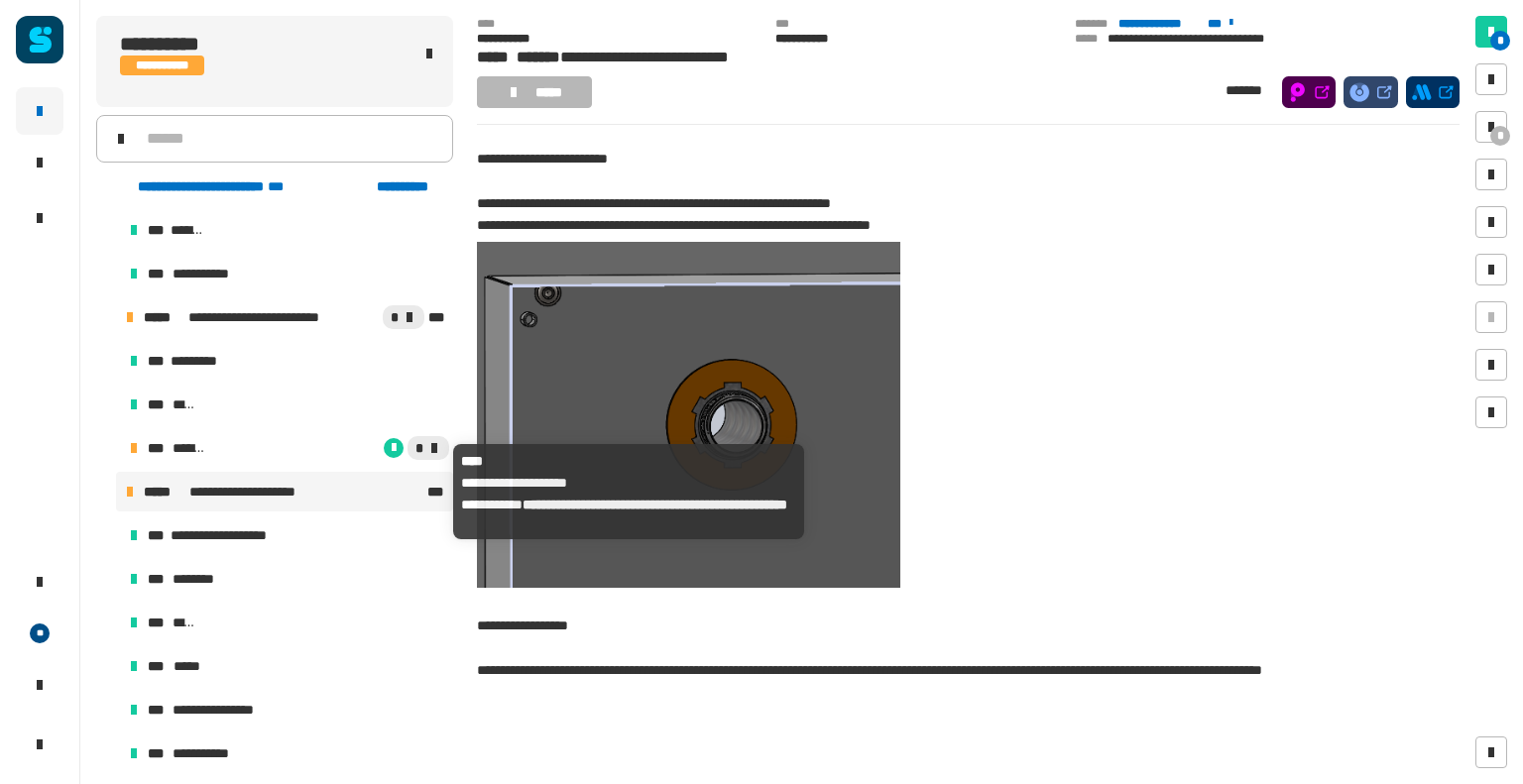 click on "**********" at bounding box center [258, 492] 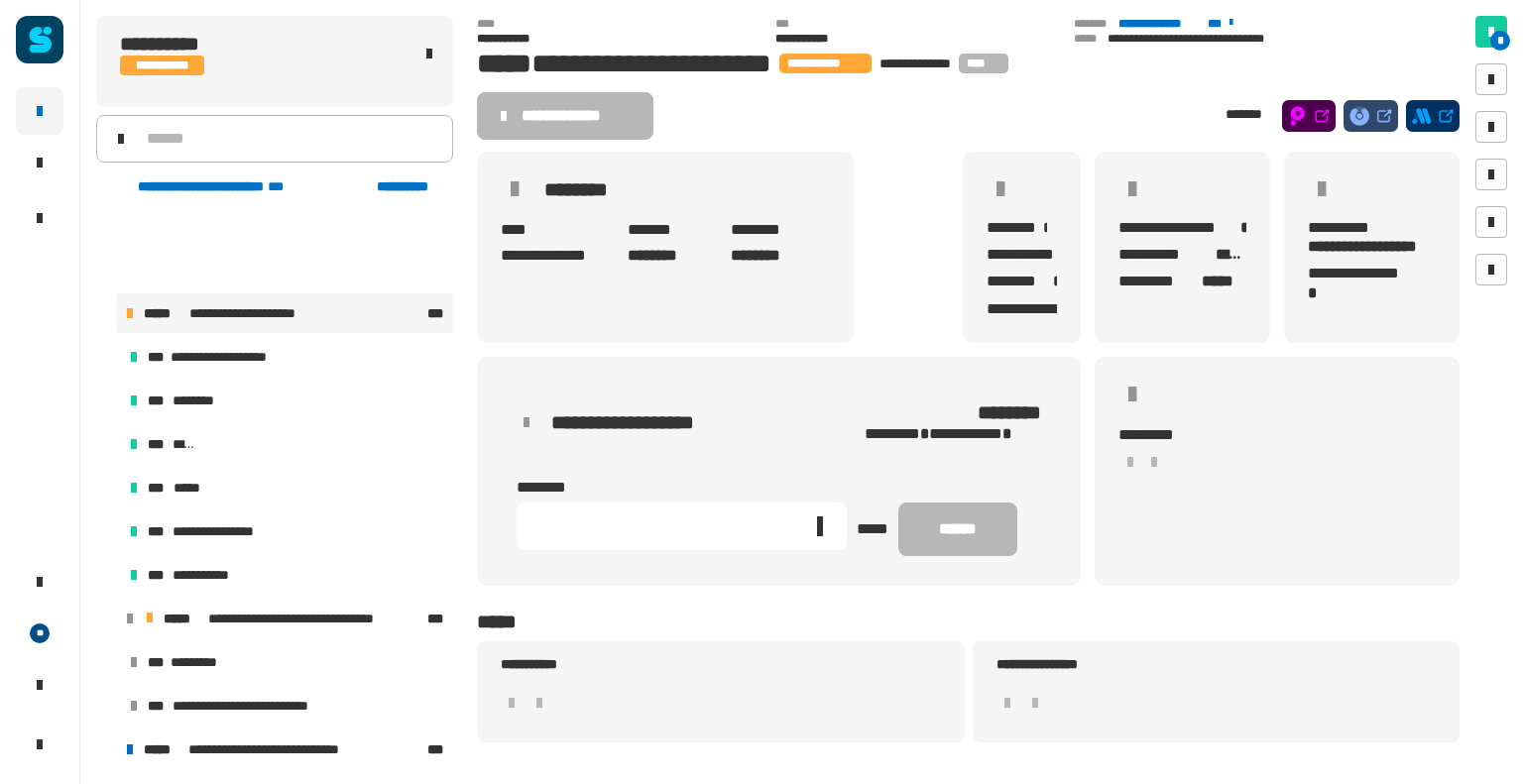 scroll, scrollTop: 472, scrollLeft: 0, axis: vertical 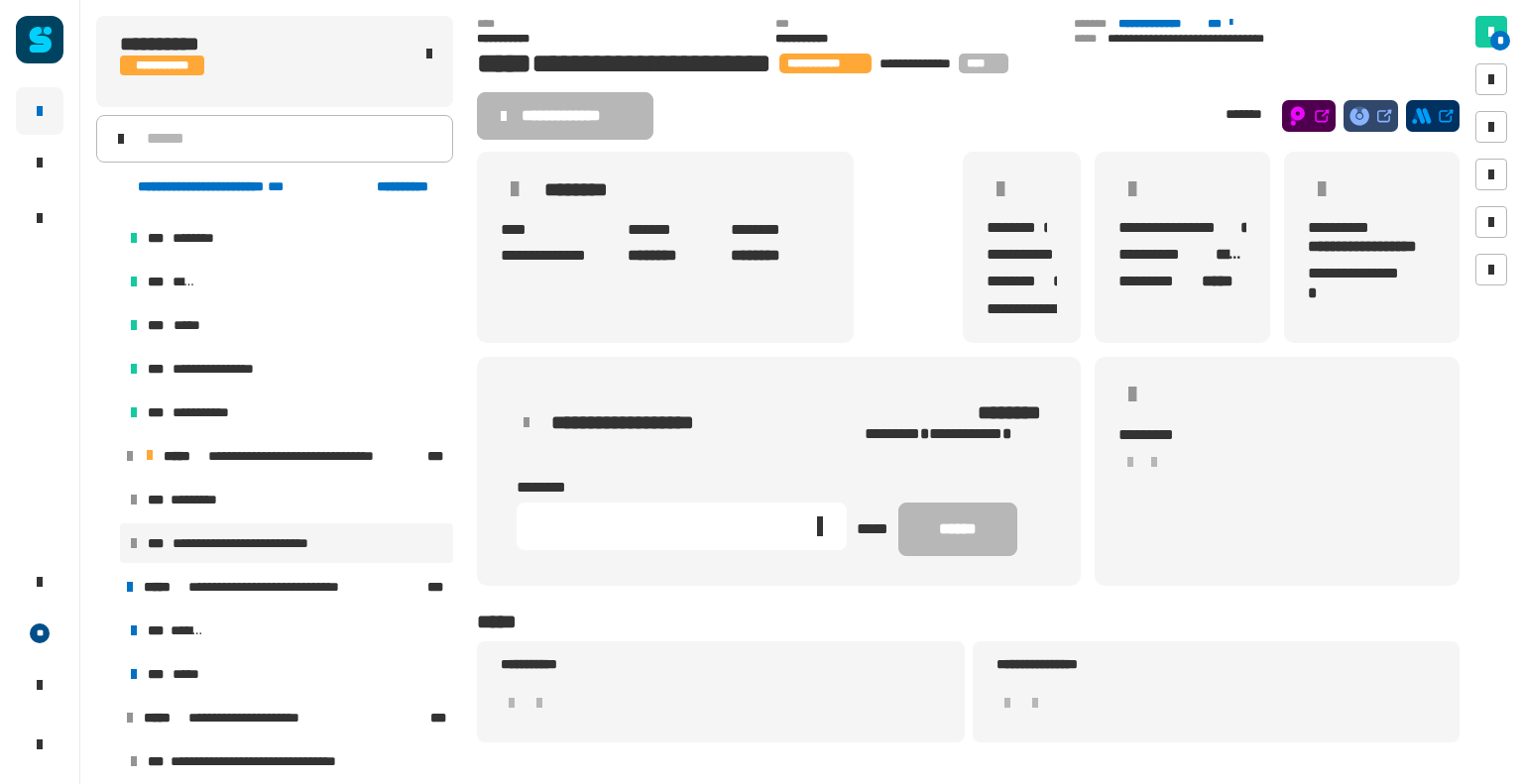 click on "**********" at bounding box center [257, 543] 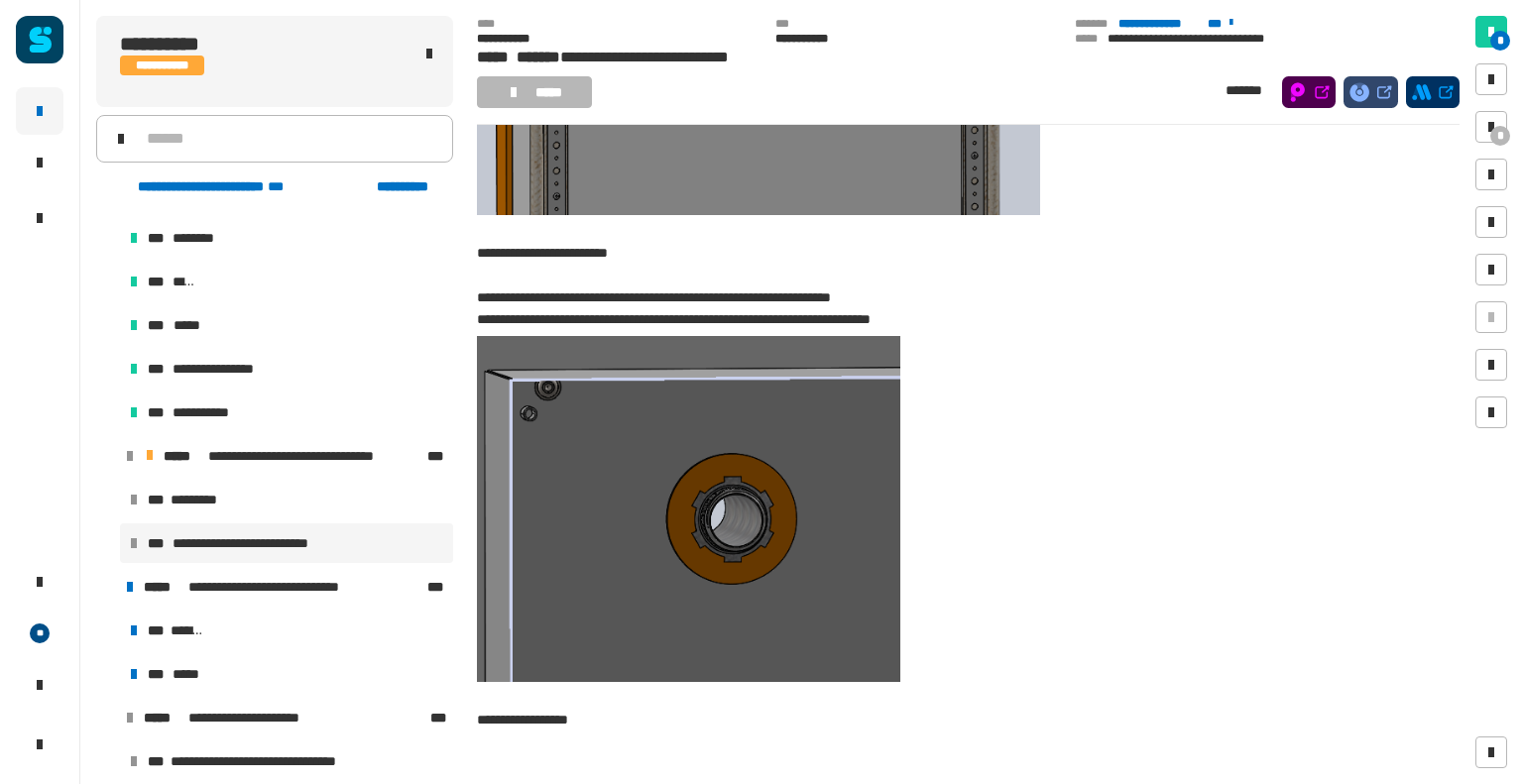 scroll, scrollTop: 357, scrollLeft: 0, axis: vertical 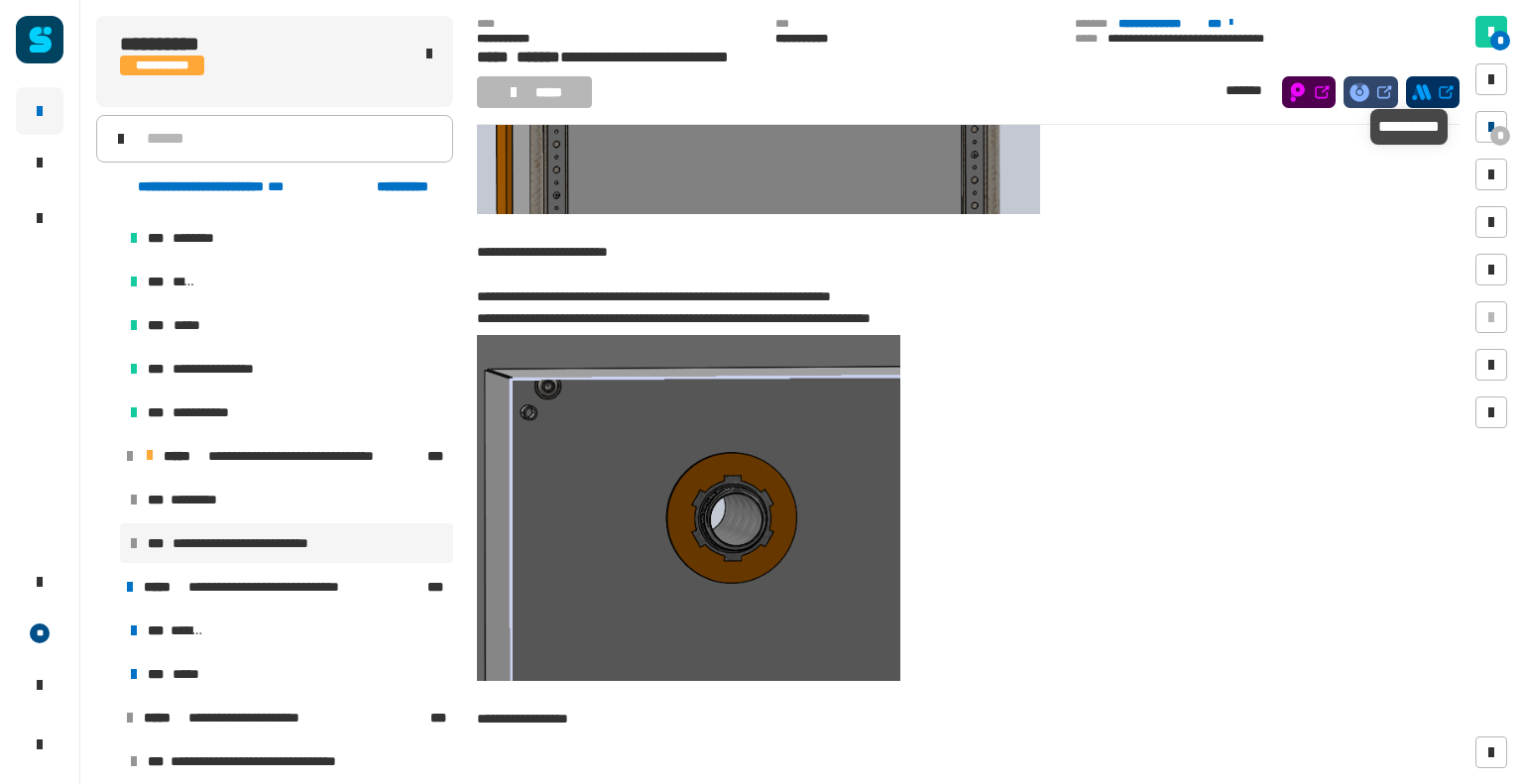 click on "*" at bounding box center (1491, 127) 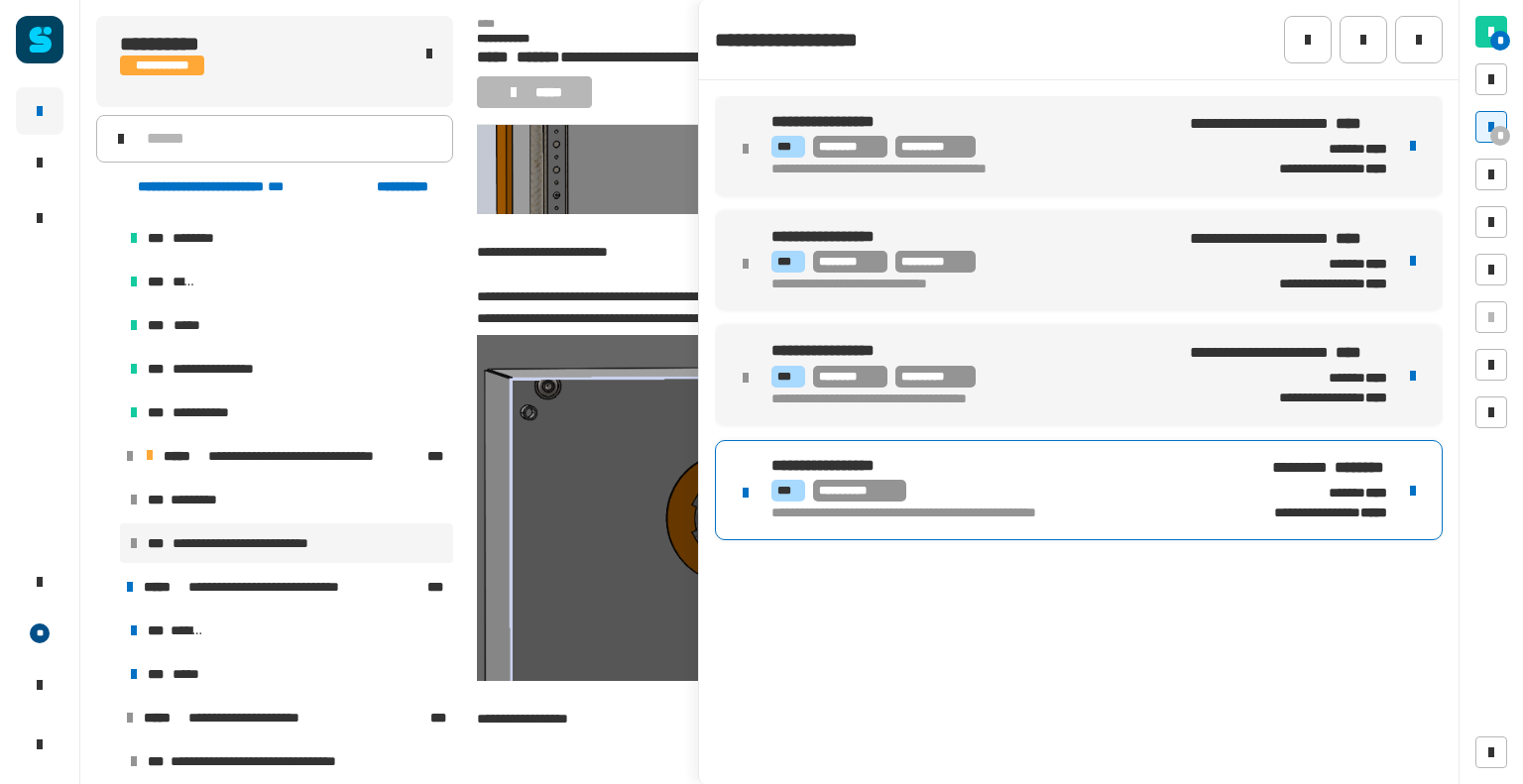 click on "**********" at bounding box center (1001, 490) 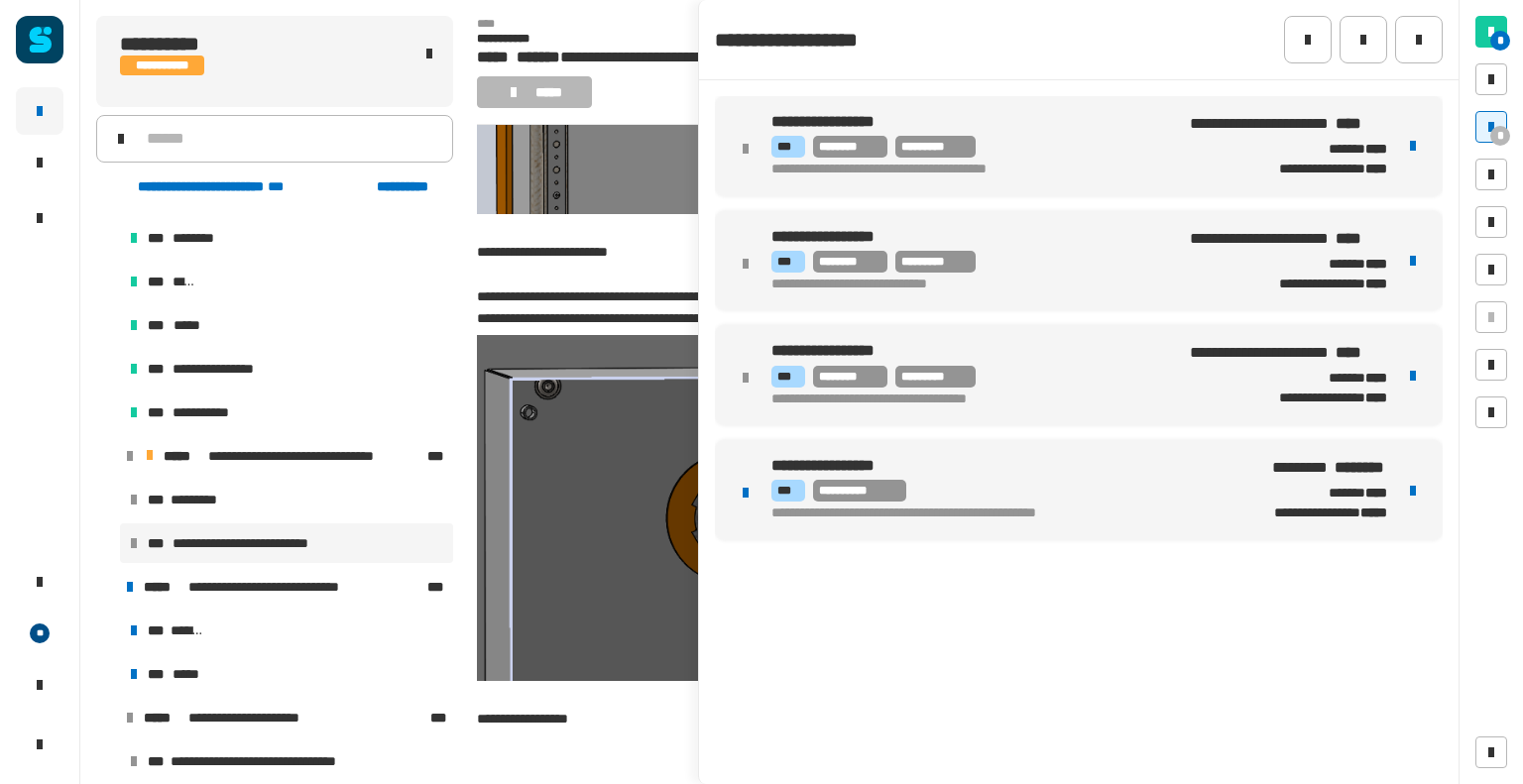 click on "**********" at bounding box center (1001, 514) 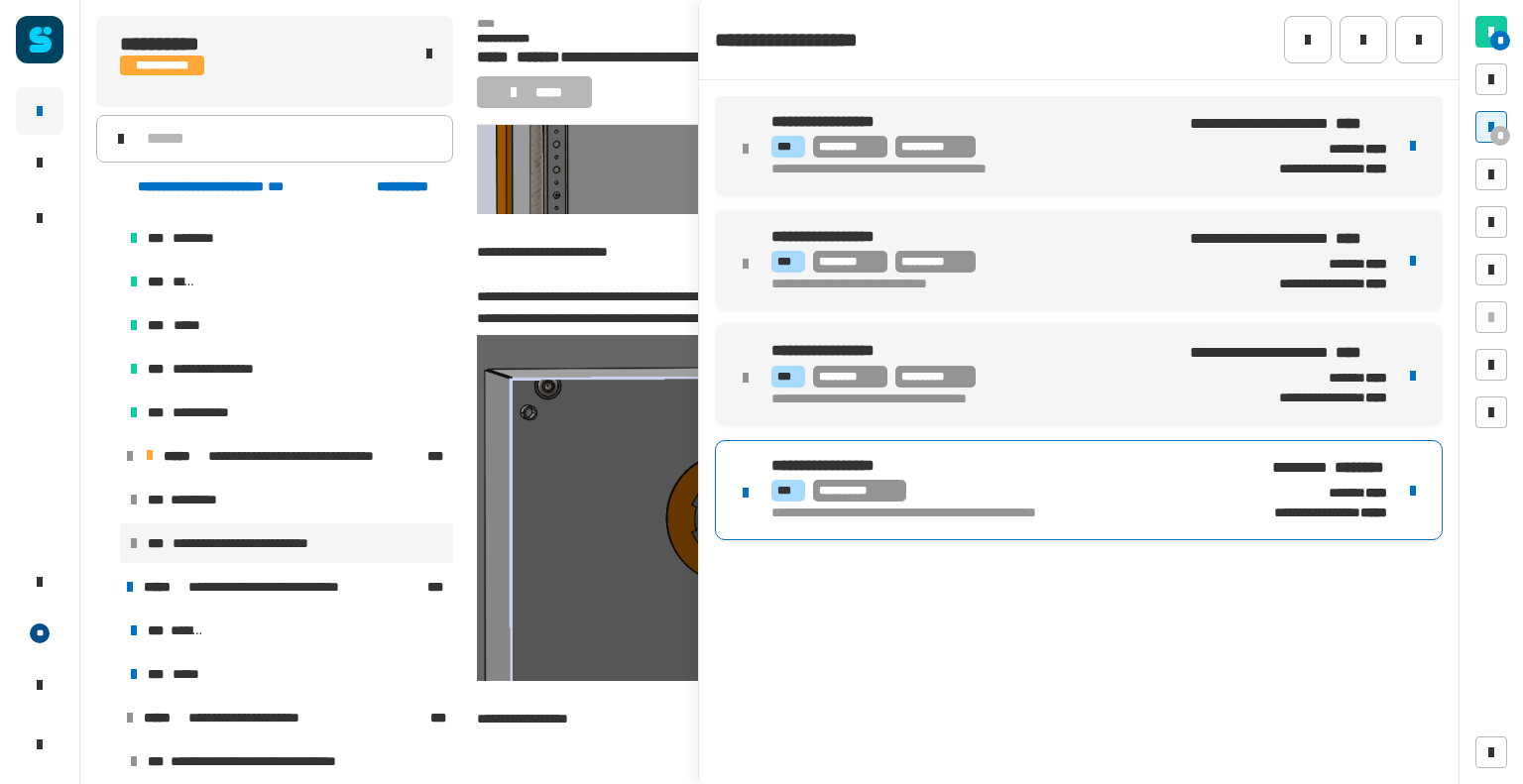 click on "**********" at bounding box center [1288, 375] 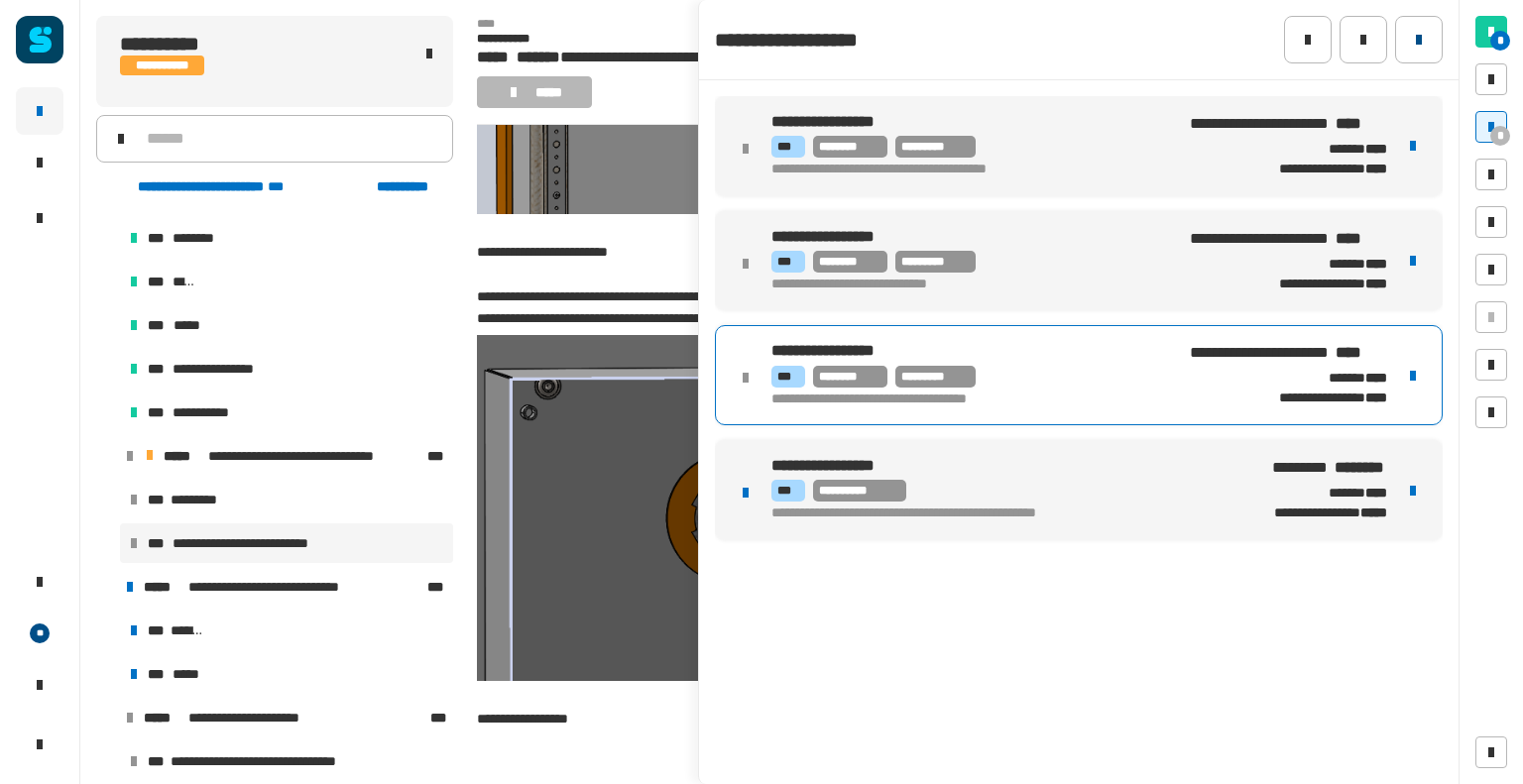 drag, startPoint x: 1417, startPoint y: 55, endPoint x: 1429, endPoint y: 25, distance: 32.31099 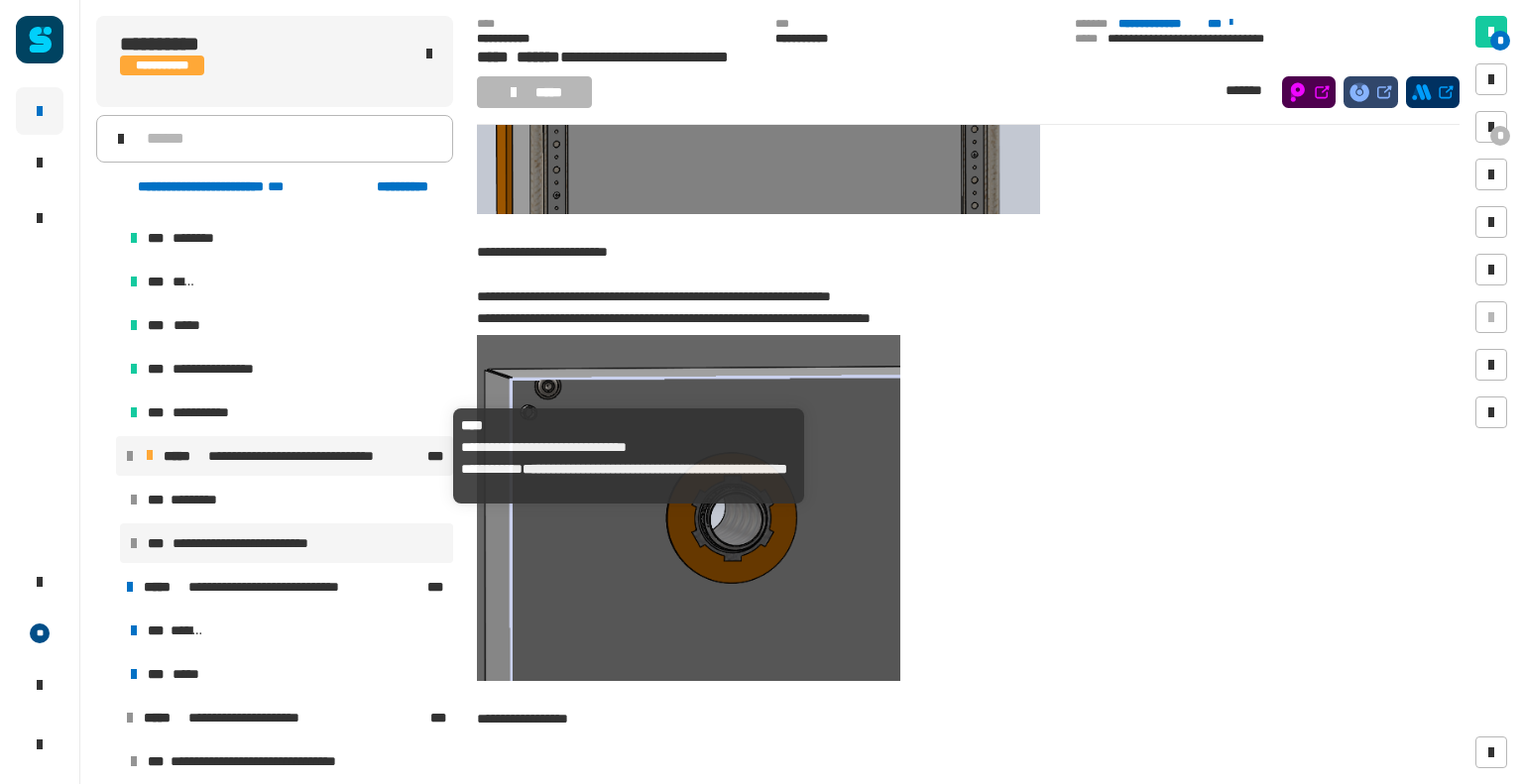 click on "**********" at bounding box center [285, 456] 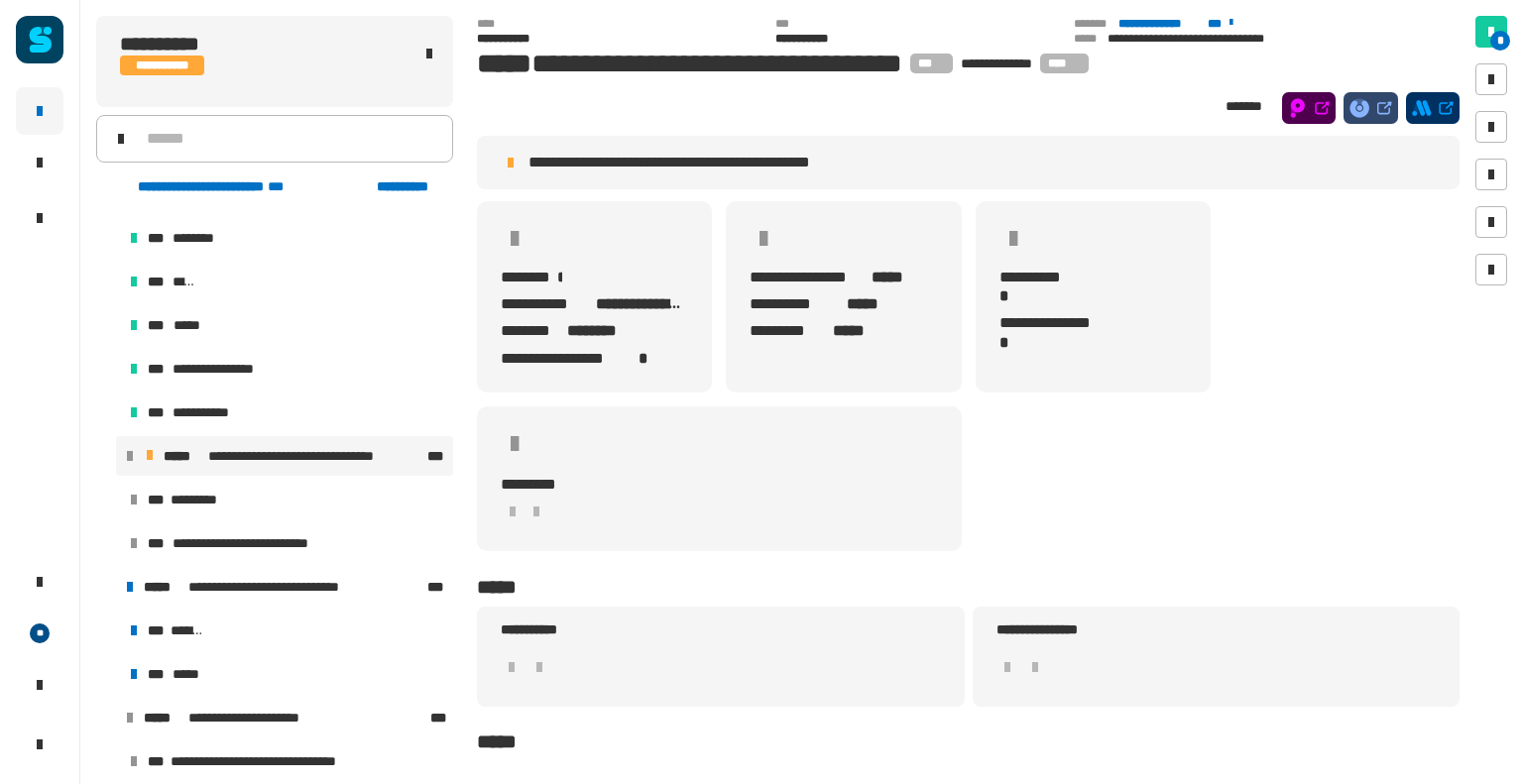 scroll, scrollTop: 119, scrollLeft: 0, axis: vertical 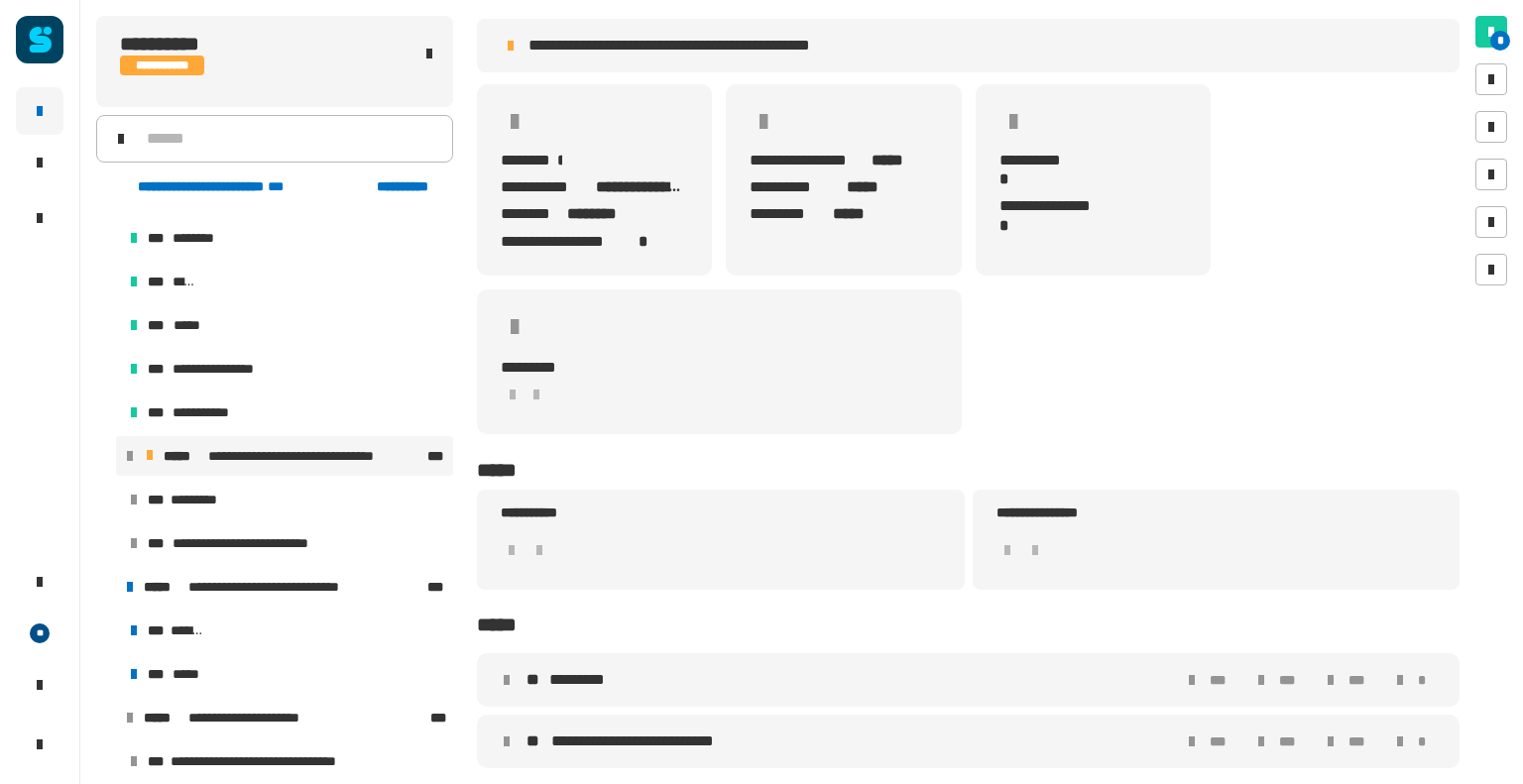 click on "*********" at bounding box center (577, 680) 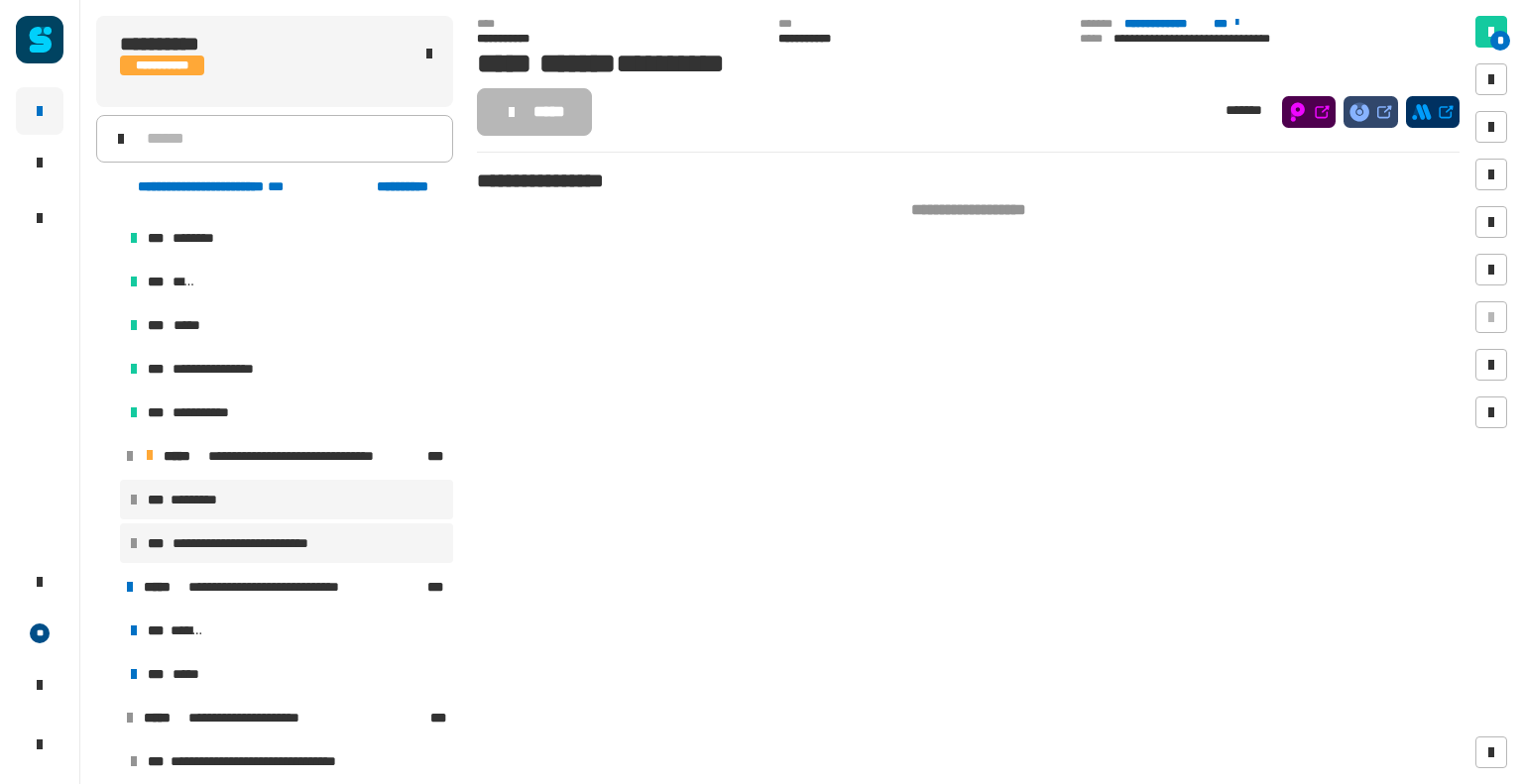drag, startPoint x: 551, startPoint y: 138, endPoint x: 263, endPoint y: 534, distance: 489.6529 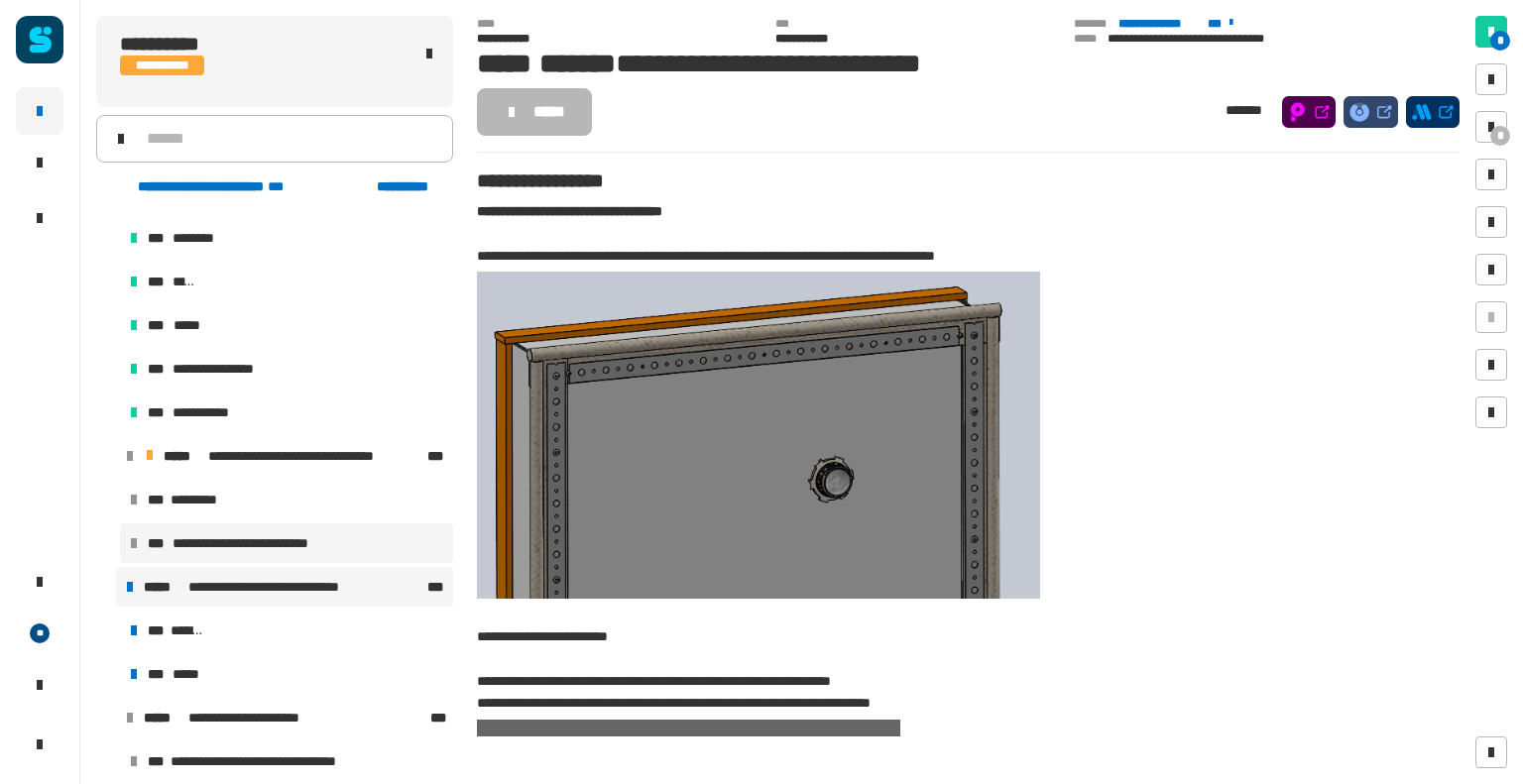 drag, startPoint x: 533, startPoint y: 116, endPoint x: 246, endPoint y: 597, distance: 560.1161 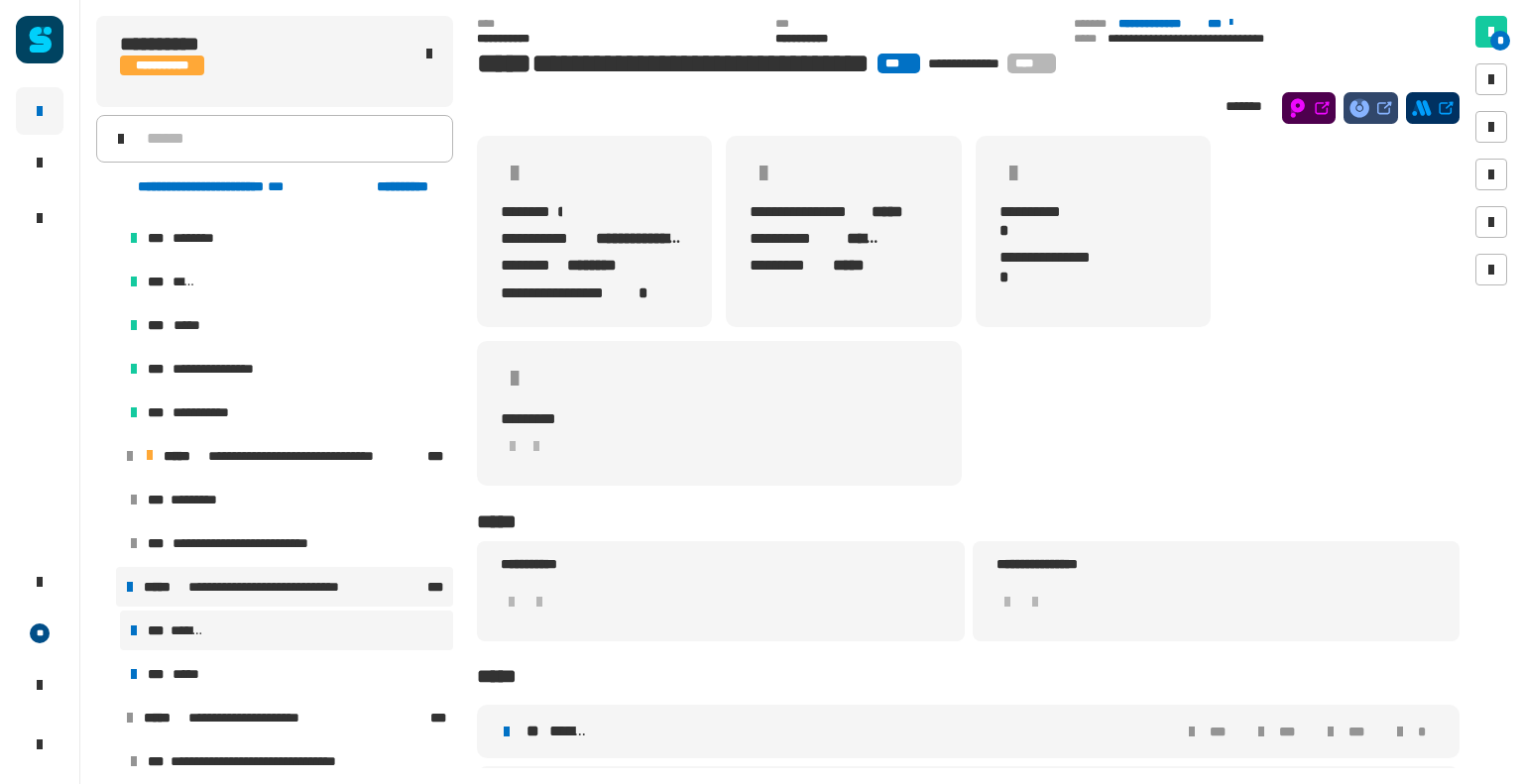 click on "*** *******" at bounding box center [287, 630] 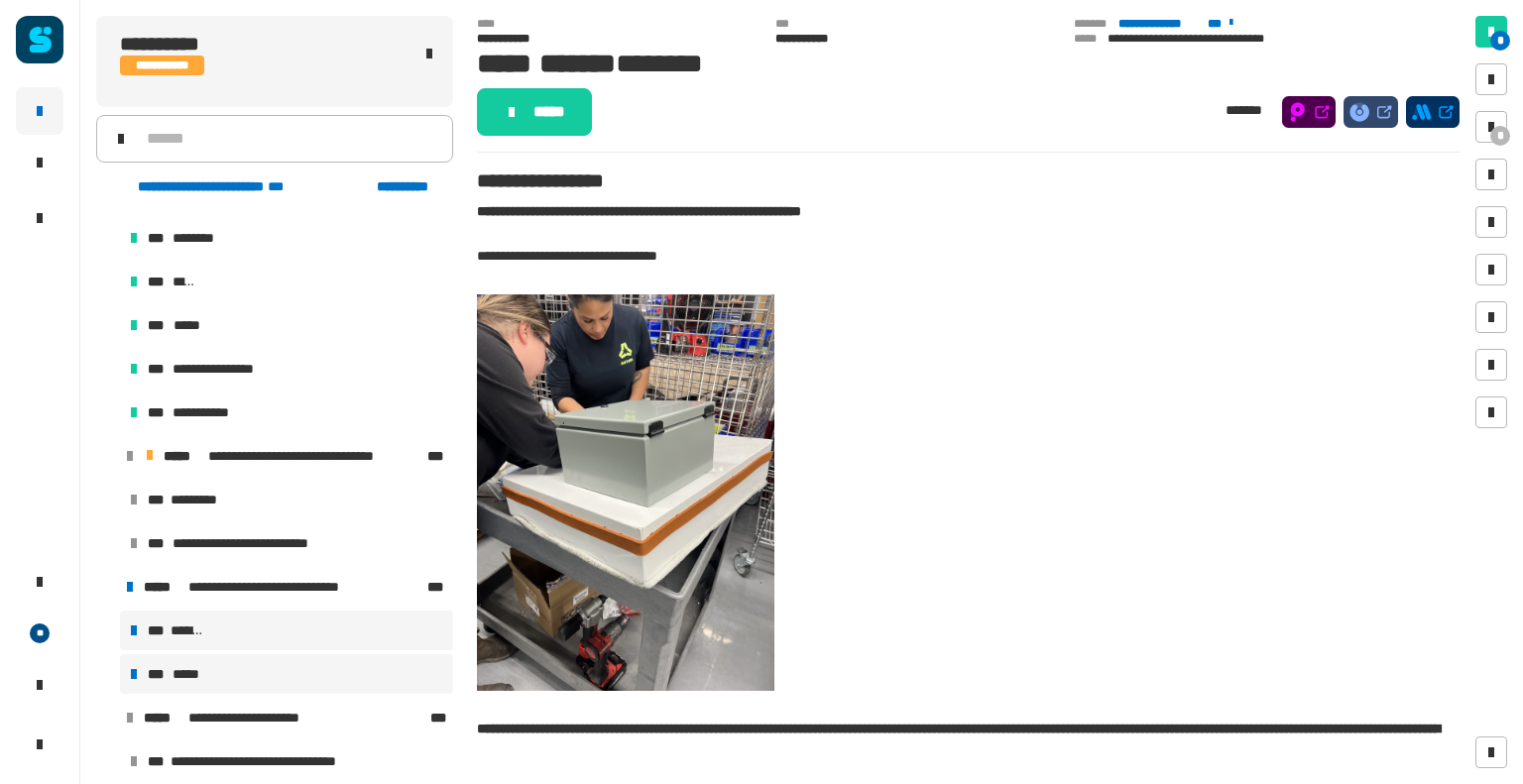 click on "*** *****" at bounding box center [287, 674] 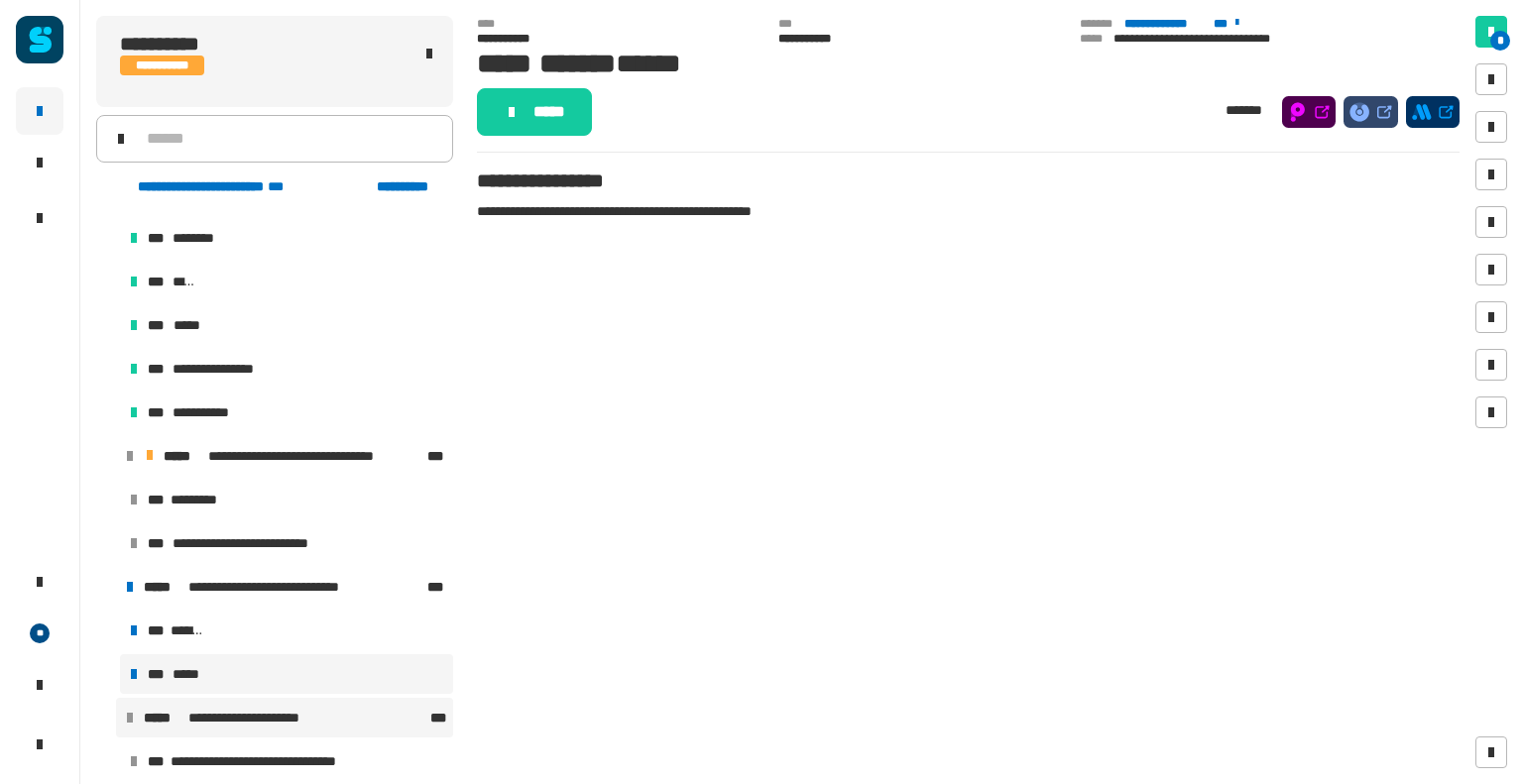 scroll, scrollTop: 484, scrollLeft: 0, axis: vertical 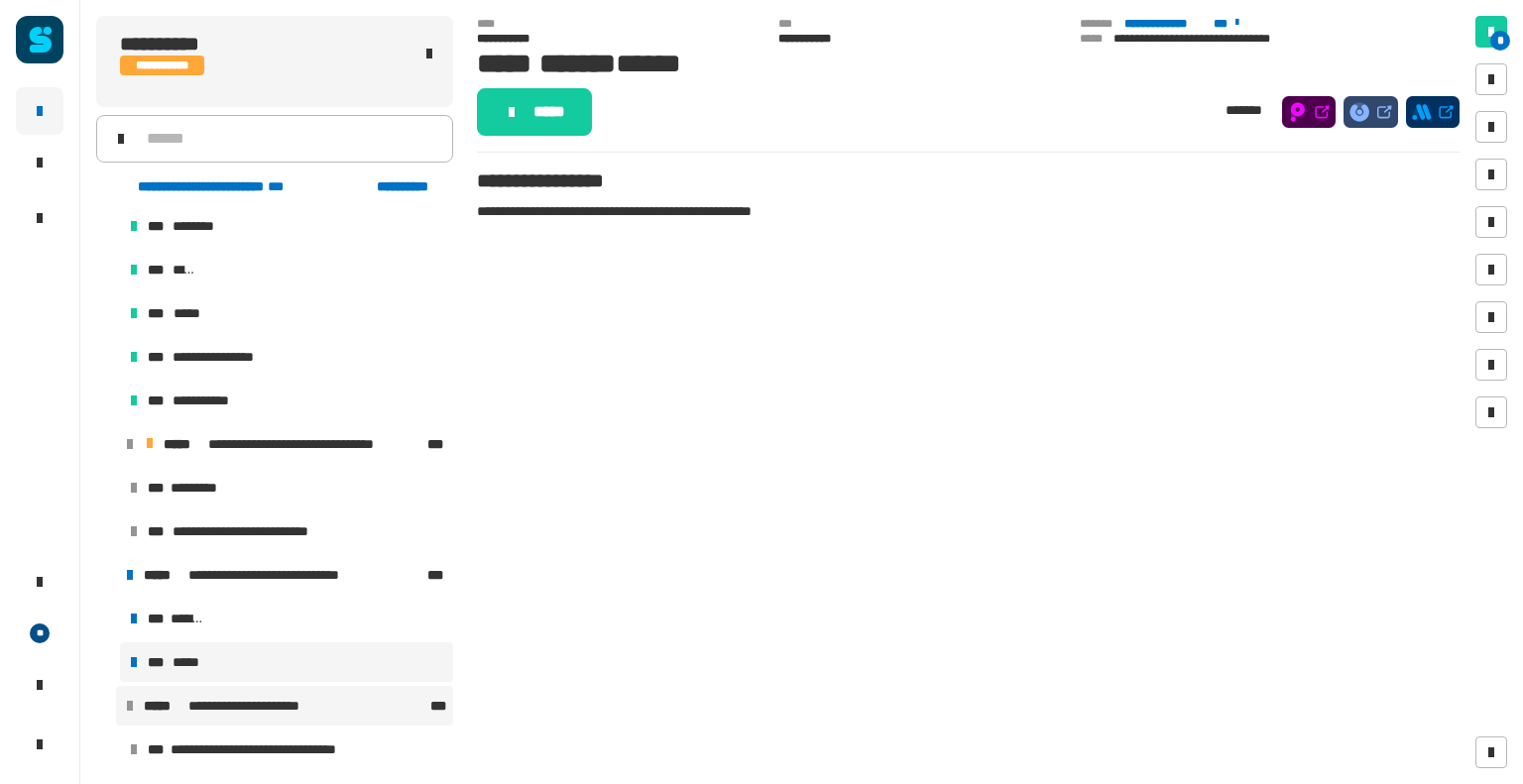 click on "**********" at bounding box center [285, 706] 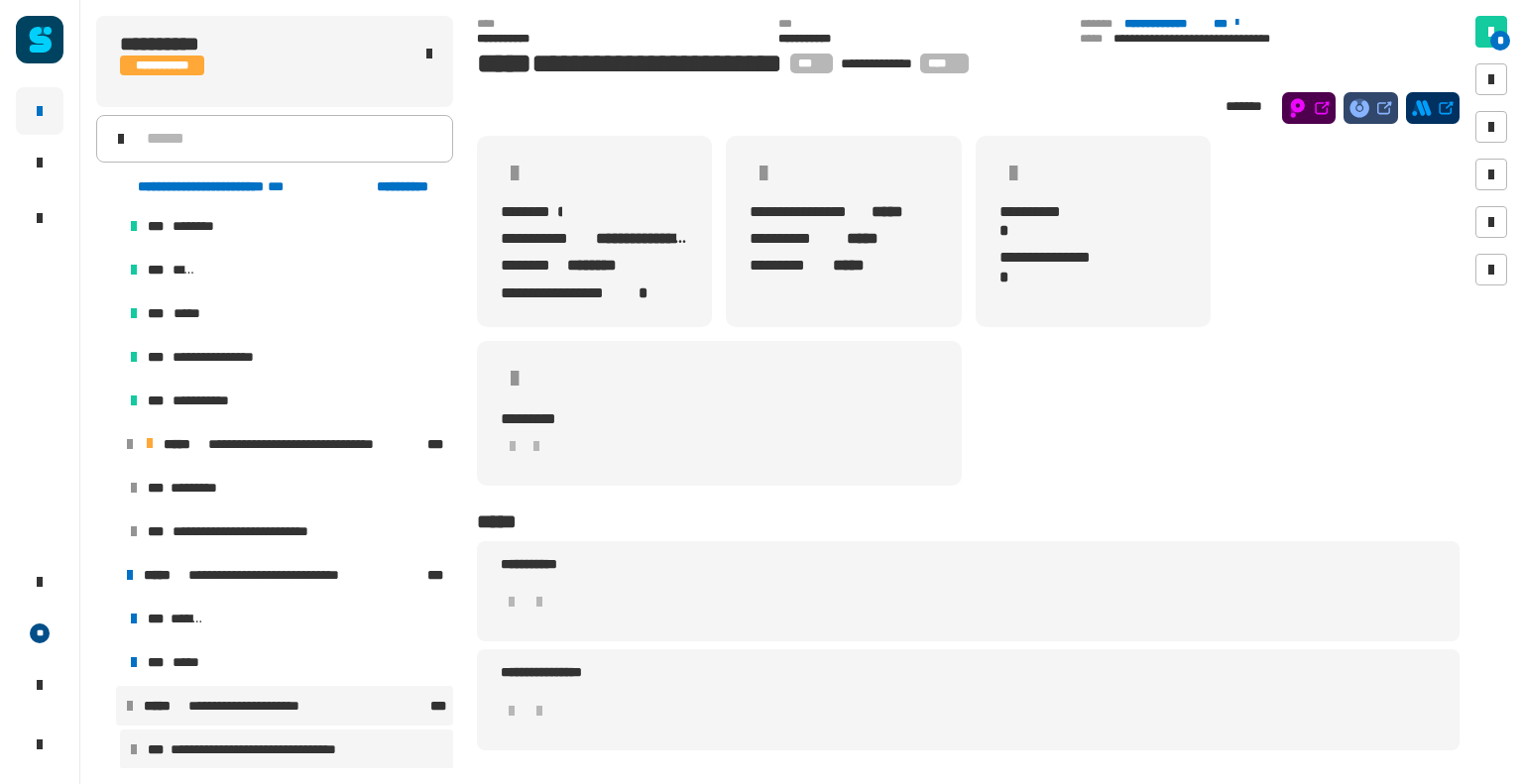 drag, startPoint x: 274, startPoint y: 767, endPoint x: 246, endPoint y: 757, distance: 29.732137 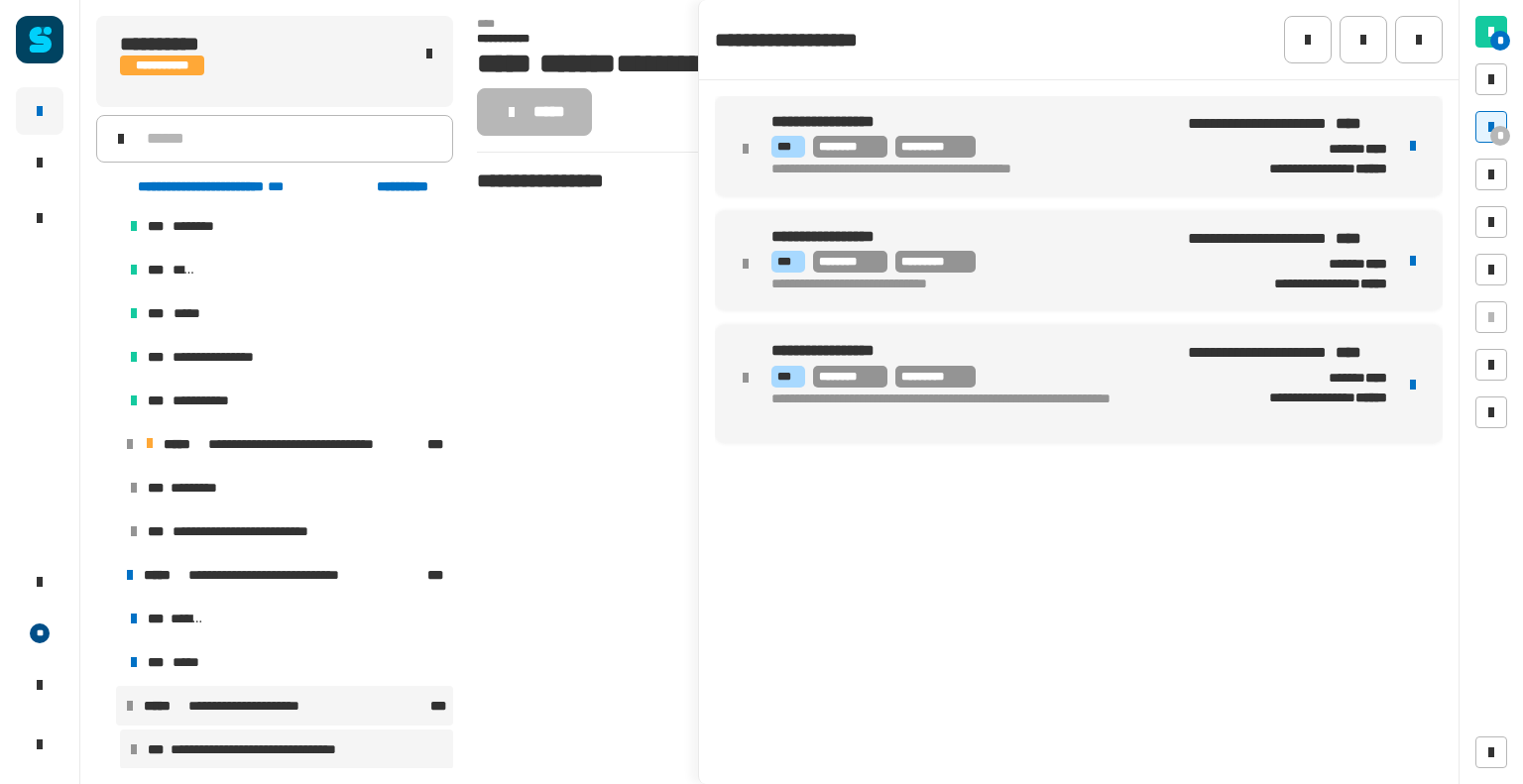 click on "**********" at bounding box center [285, 706] 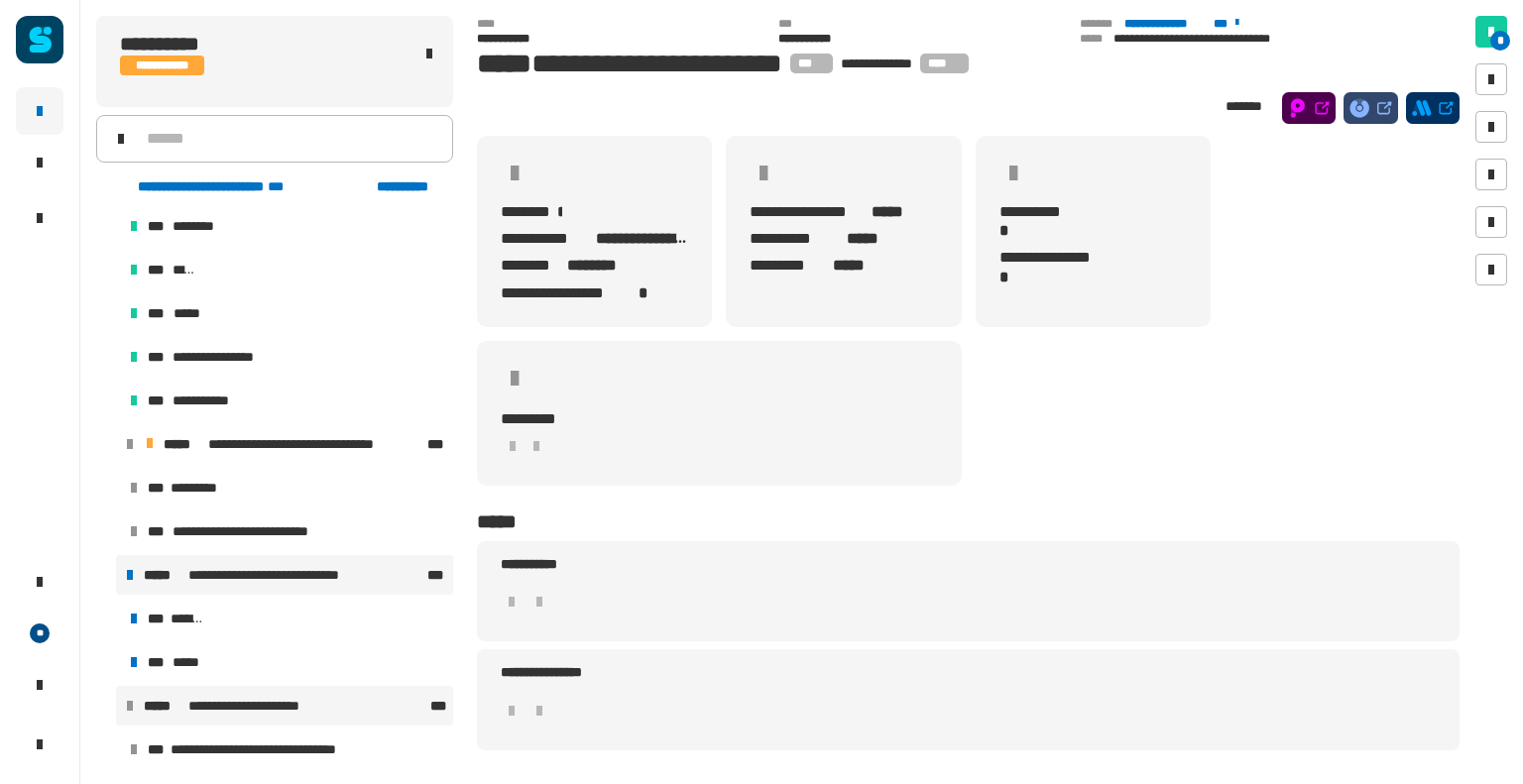 click on "**********" at bounding box center (285, 575) 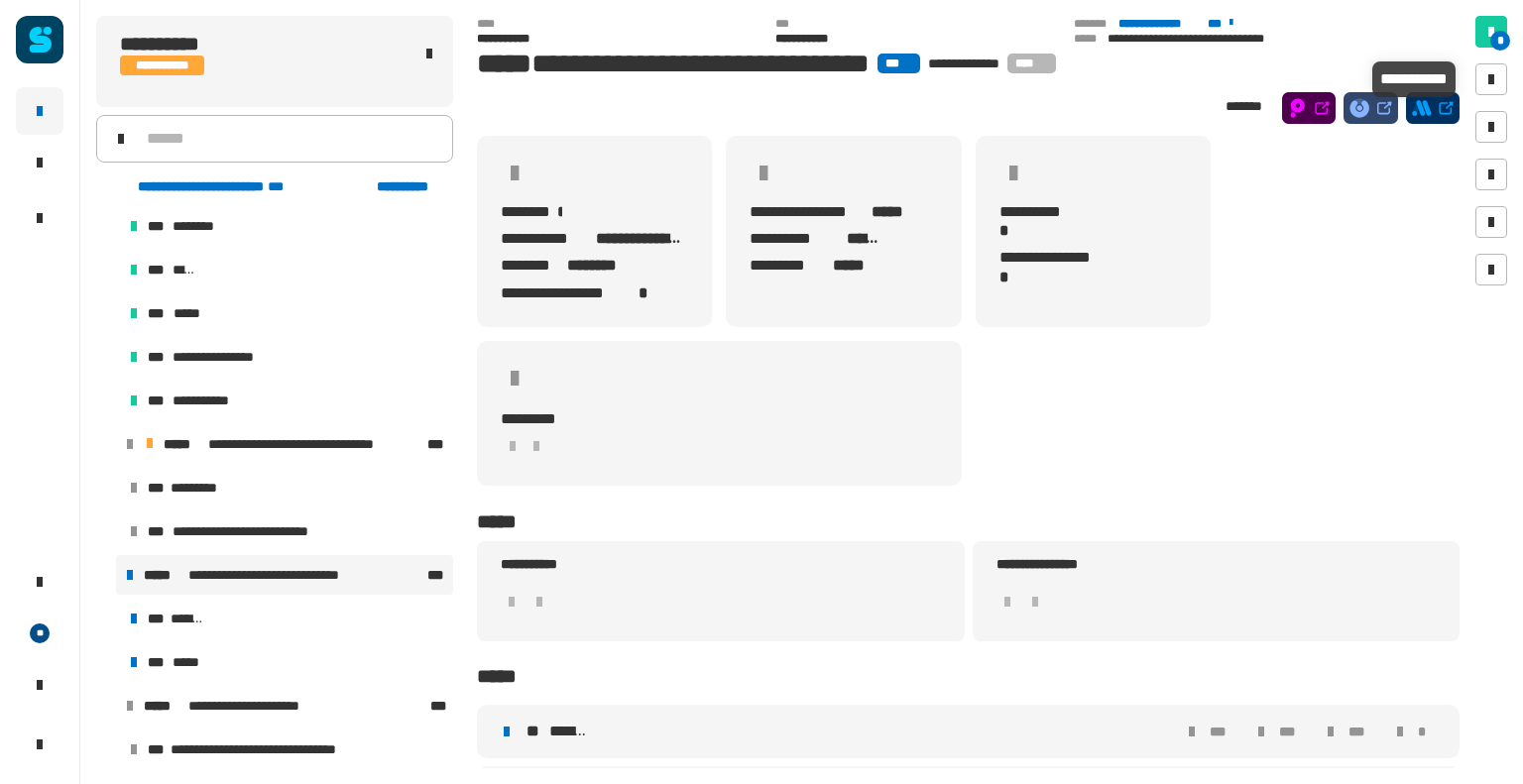 drag, startPoint x: 1486, startPoint y: 80, endPoint x: 1114, endPoint y: 486, distance: 550.65416 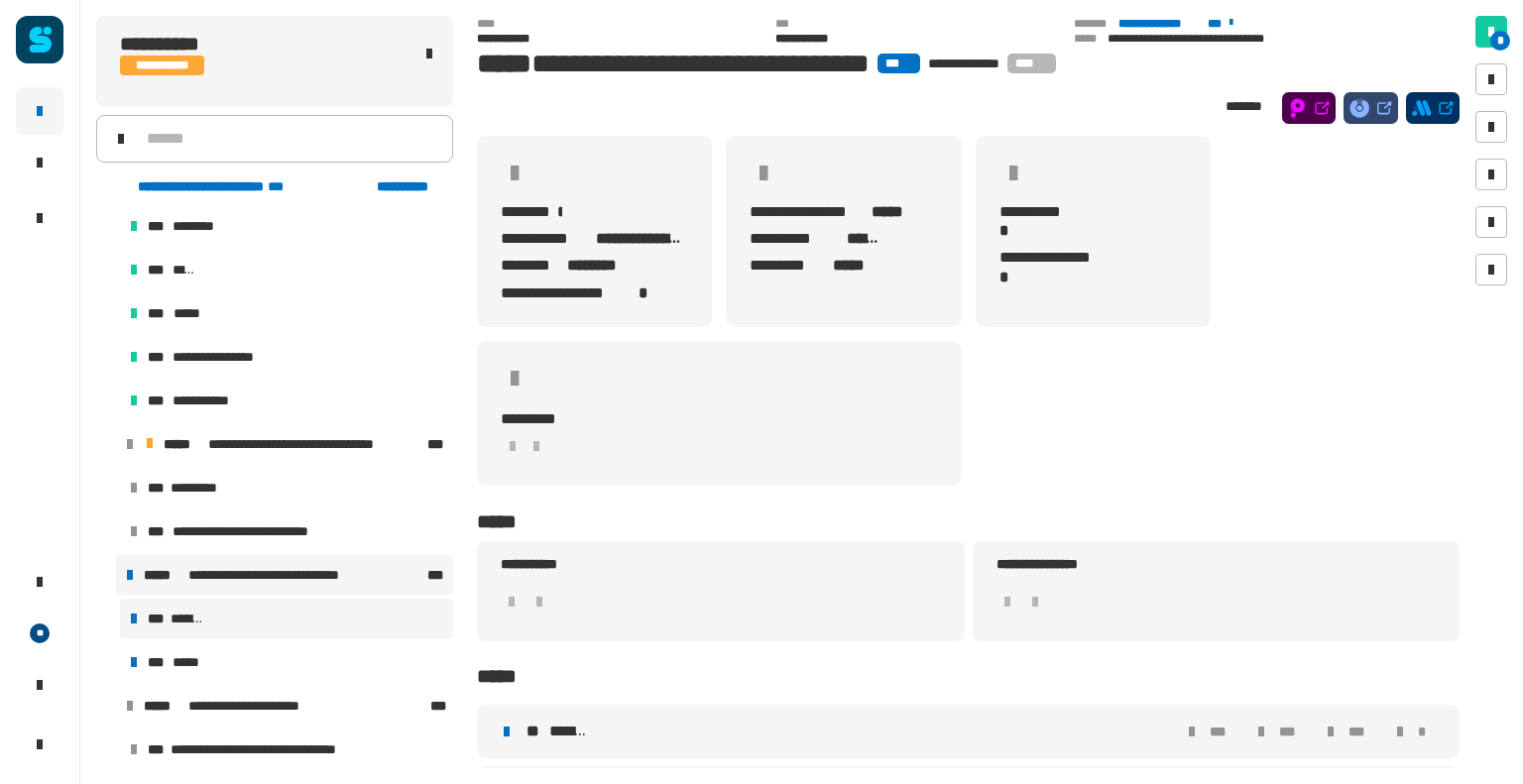 click on "*** *******" at bounding box center [287, 618] 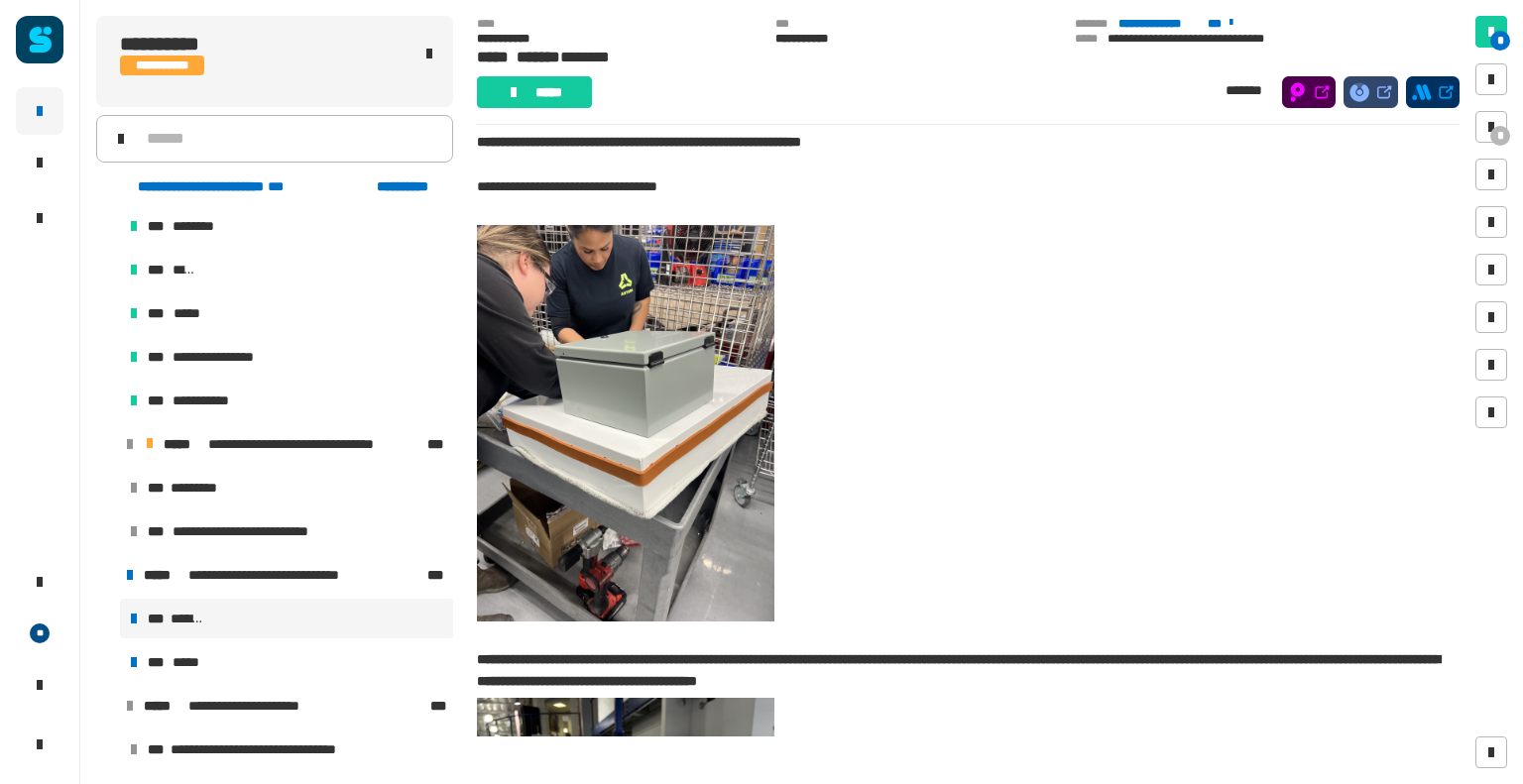 scroll, scrollTop: 0, scrollLeft: 0, axis: both 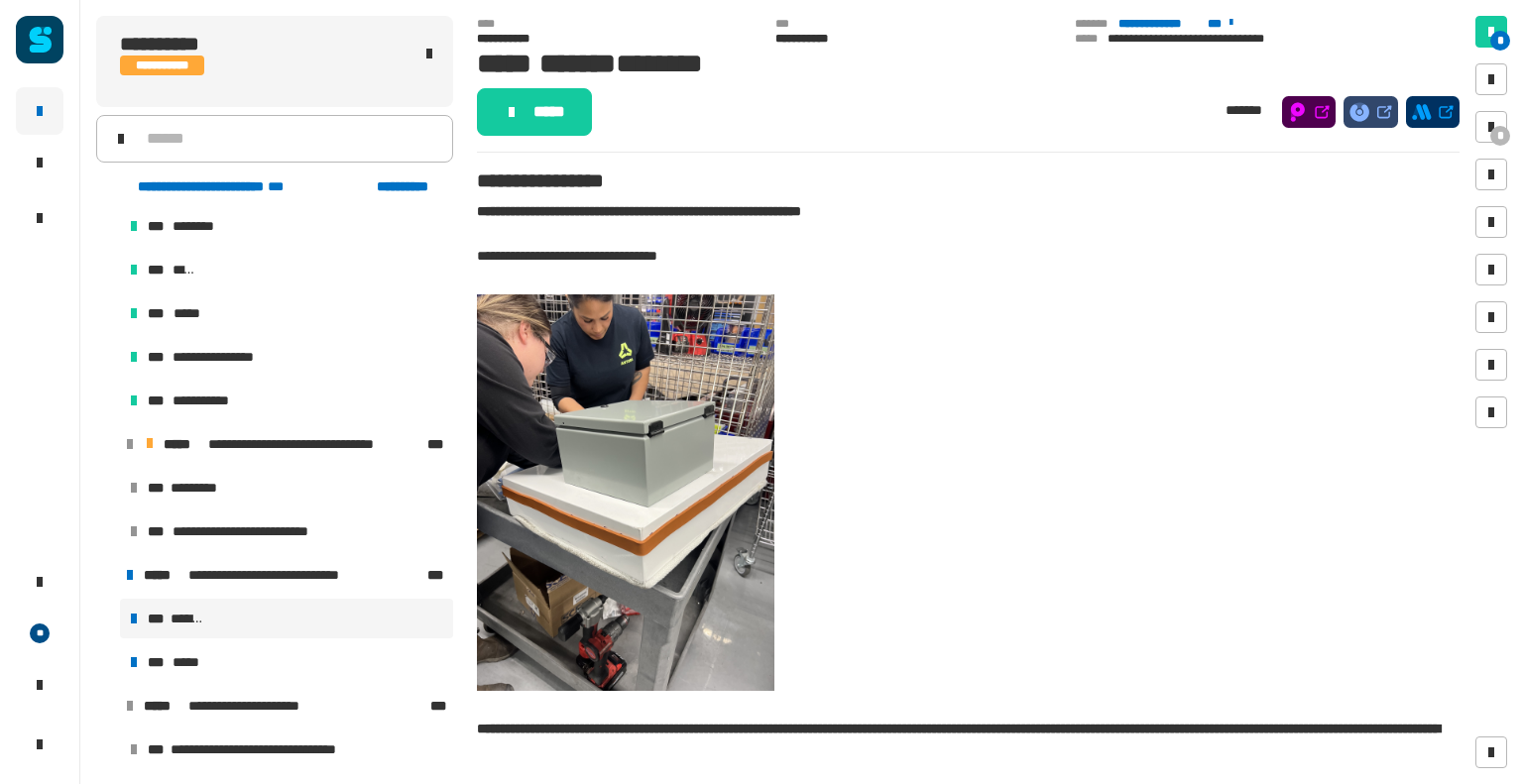 click at bounding box center [626, 493] 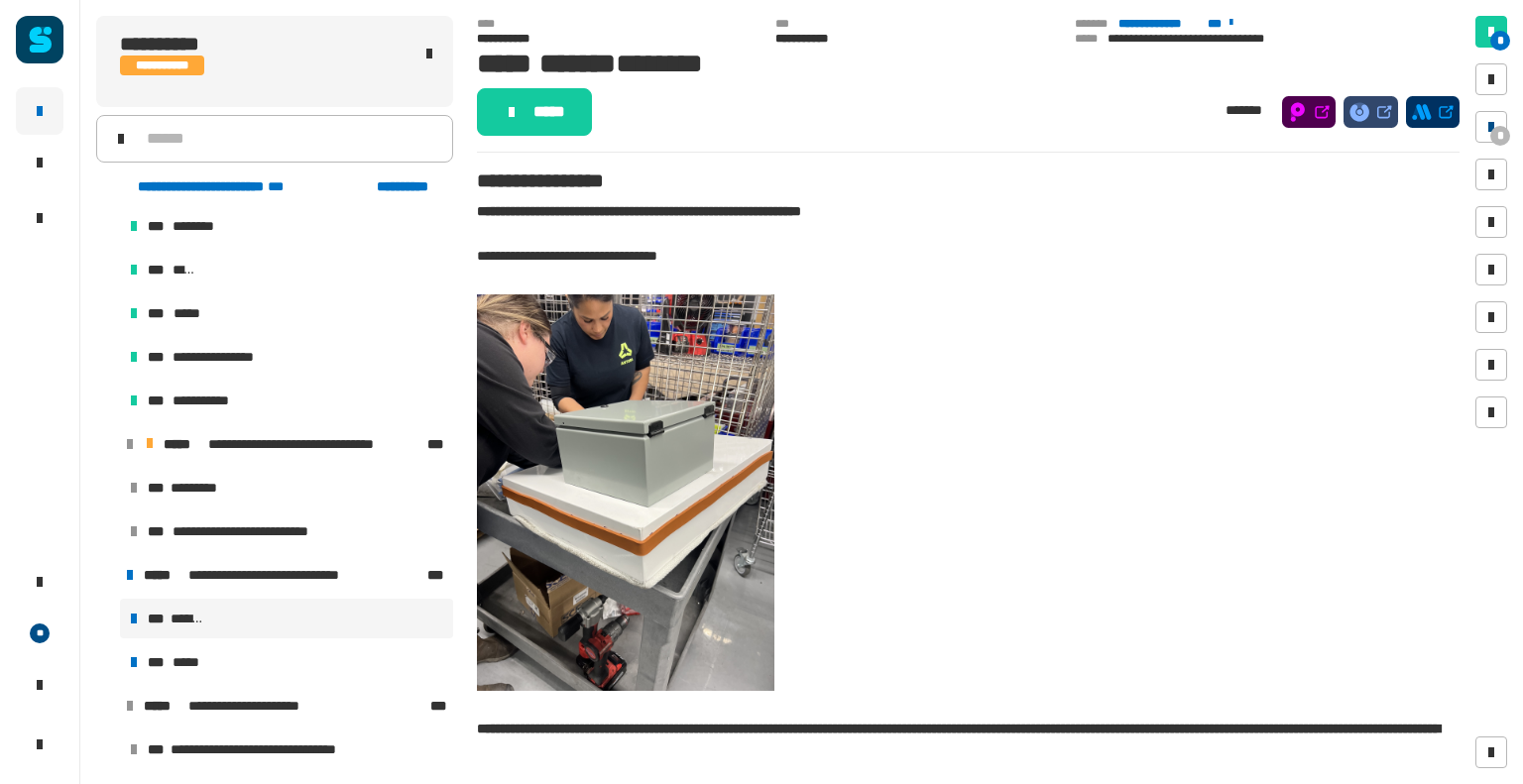 drag, startPoint x: 1493, startPoint y: 129, endPoint x: 1477, endPoint y: 118, distance: 19.416488 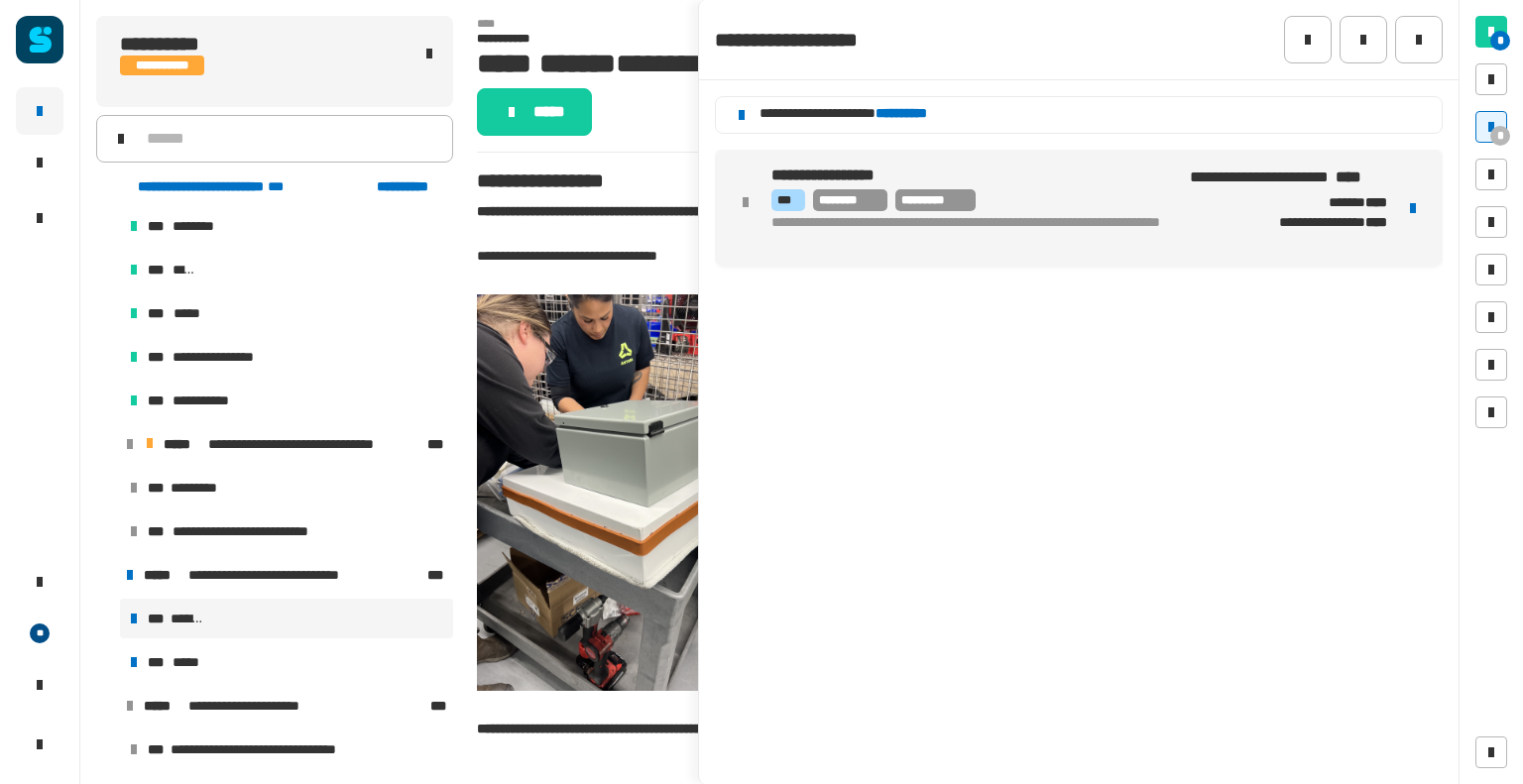 click on "**********" 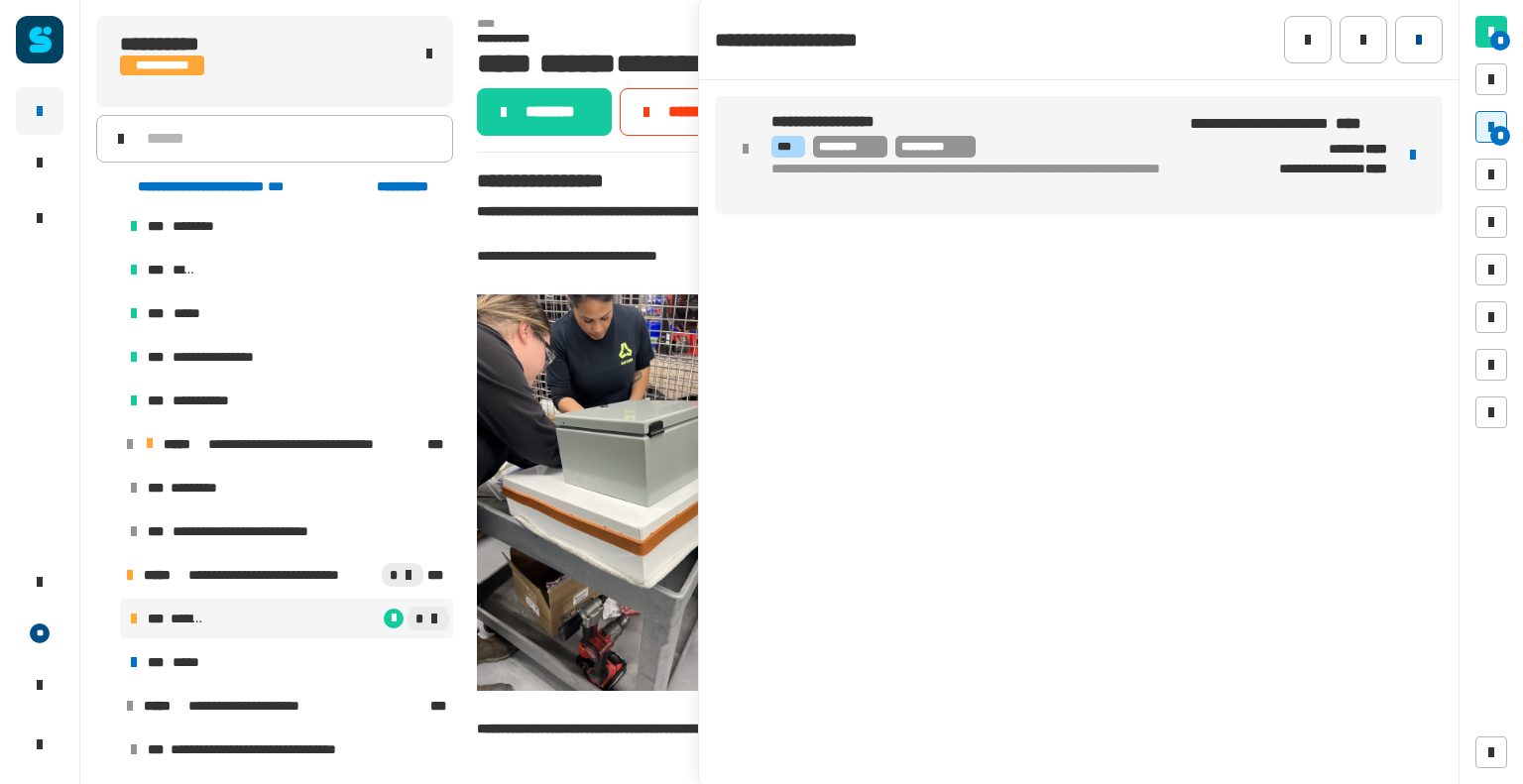click 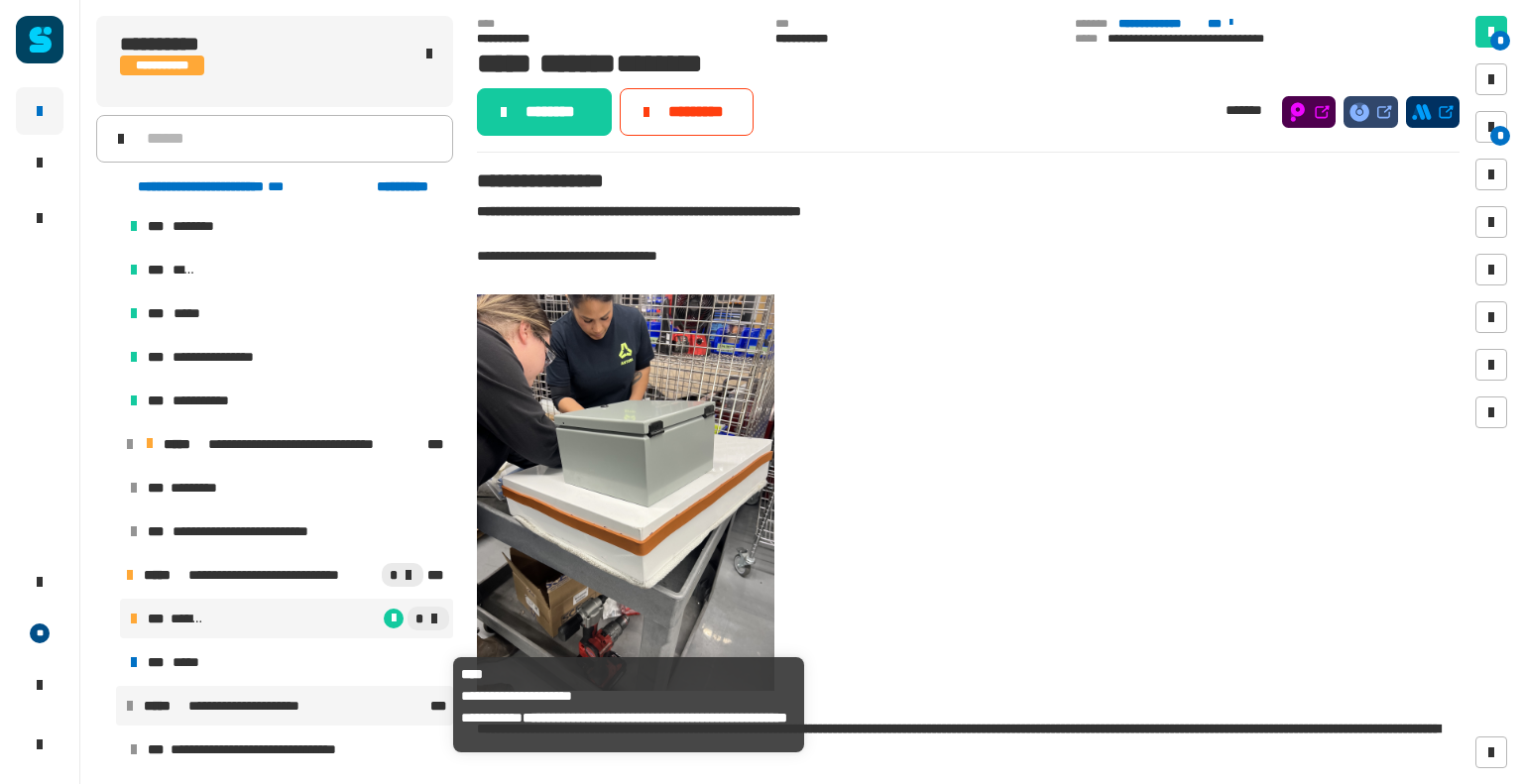 click on "**********" at bounding box center (247, 706) 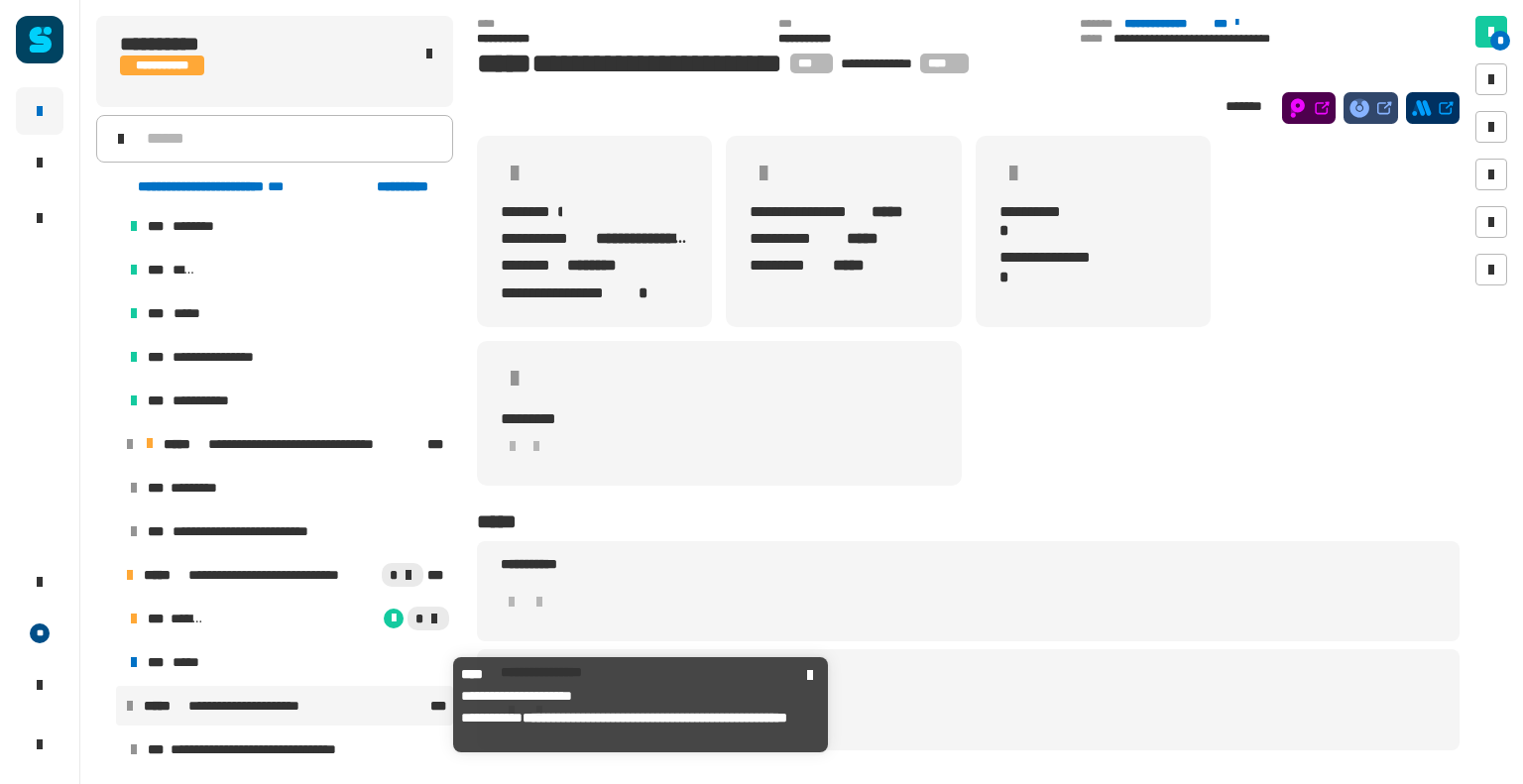 drag, startPoint x: 226, startPoint y: 703, endPoint x: 738, endPoint y: 529, distance: 540.75873 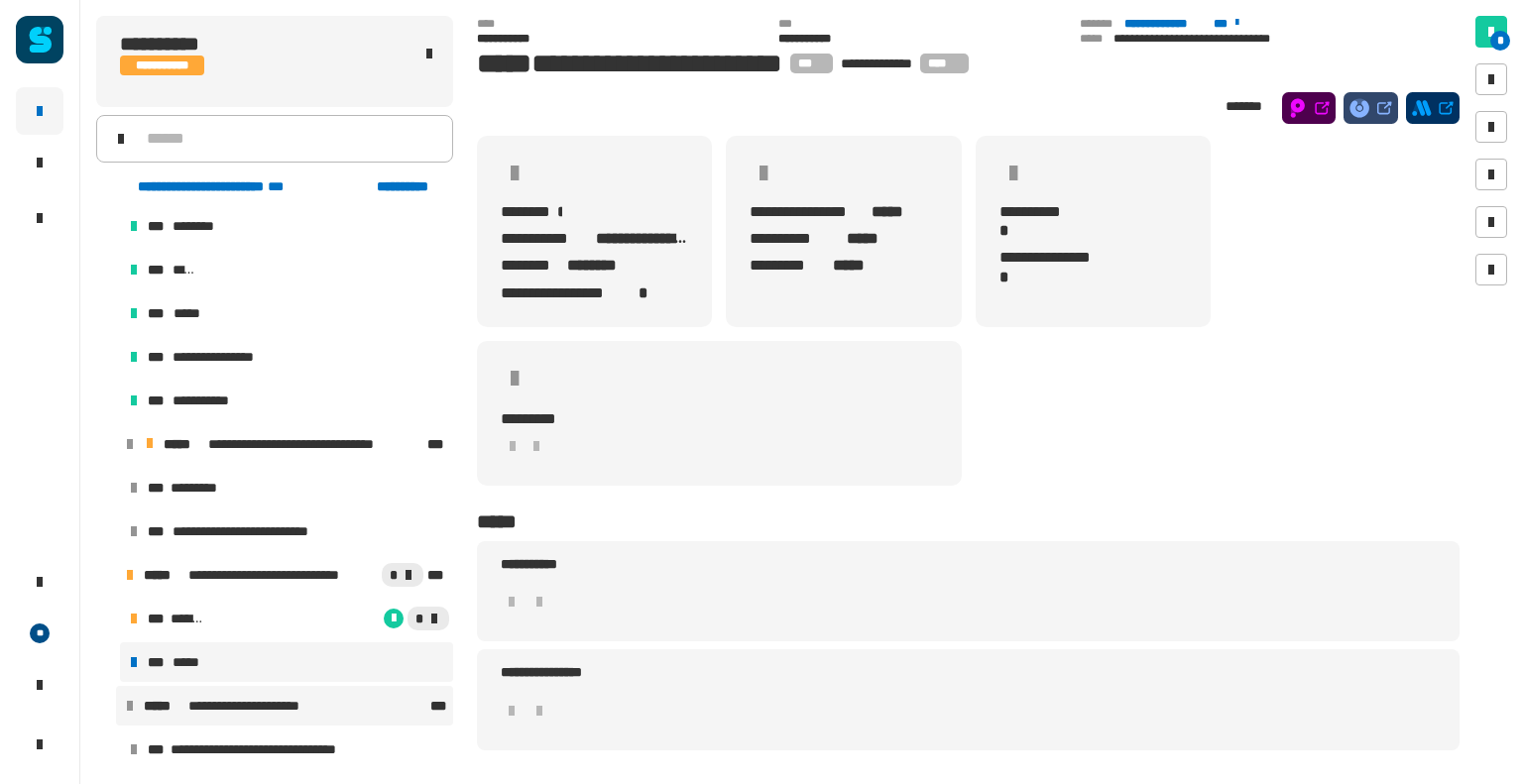 click on "*** *****" at bounding box center (287, 662) 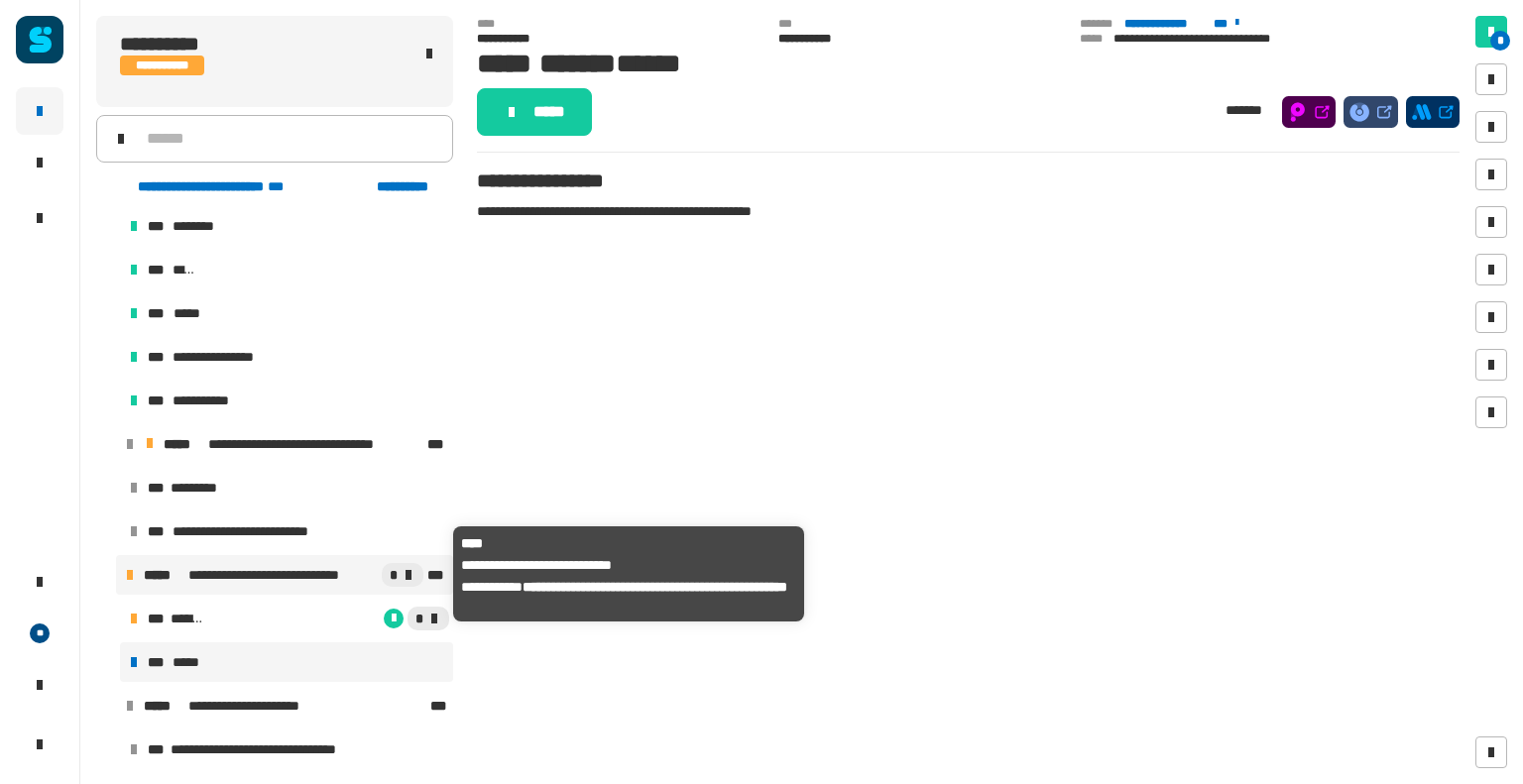 click on "**********" at bounding box center (277, 575) 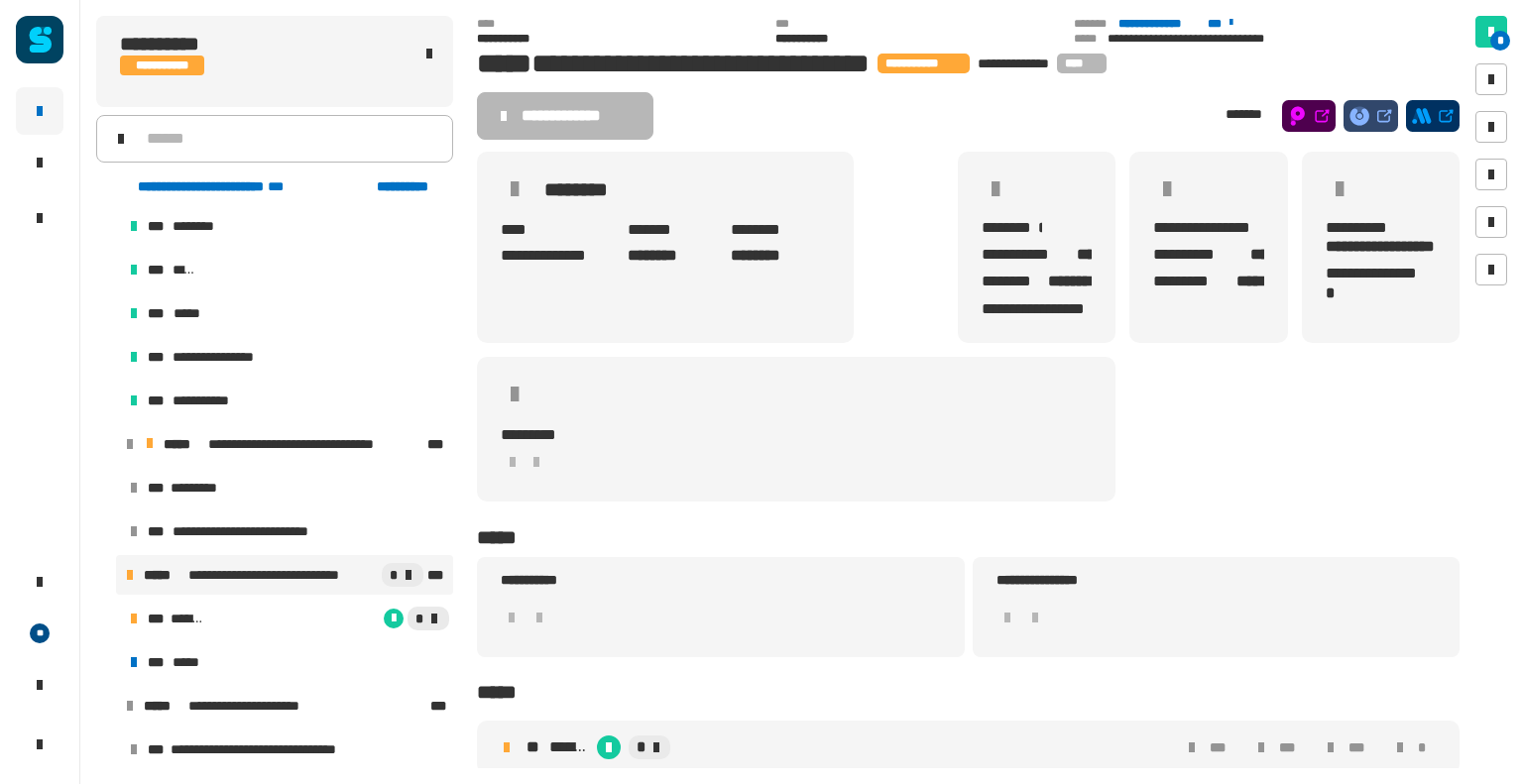 scroll, scrollTop: 68, scrollLeft: 0, axis: vertical 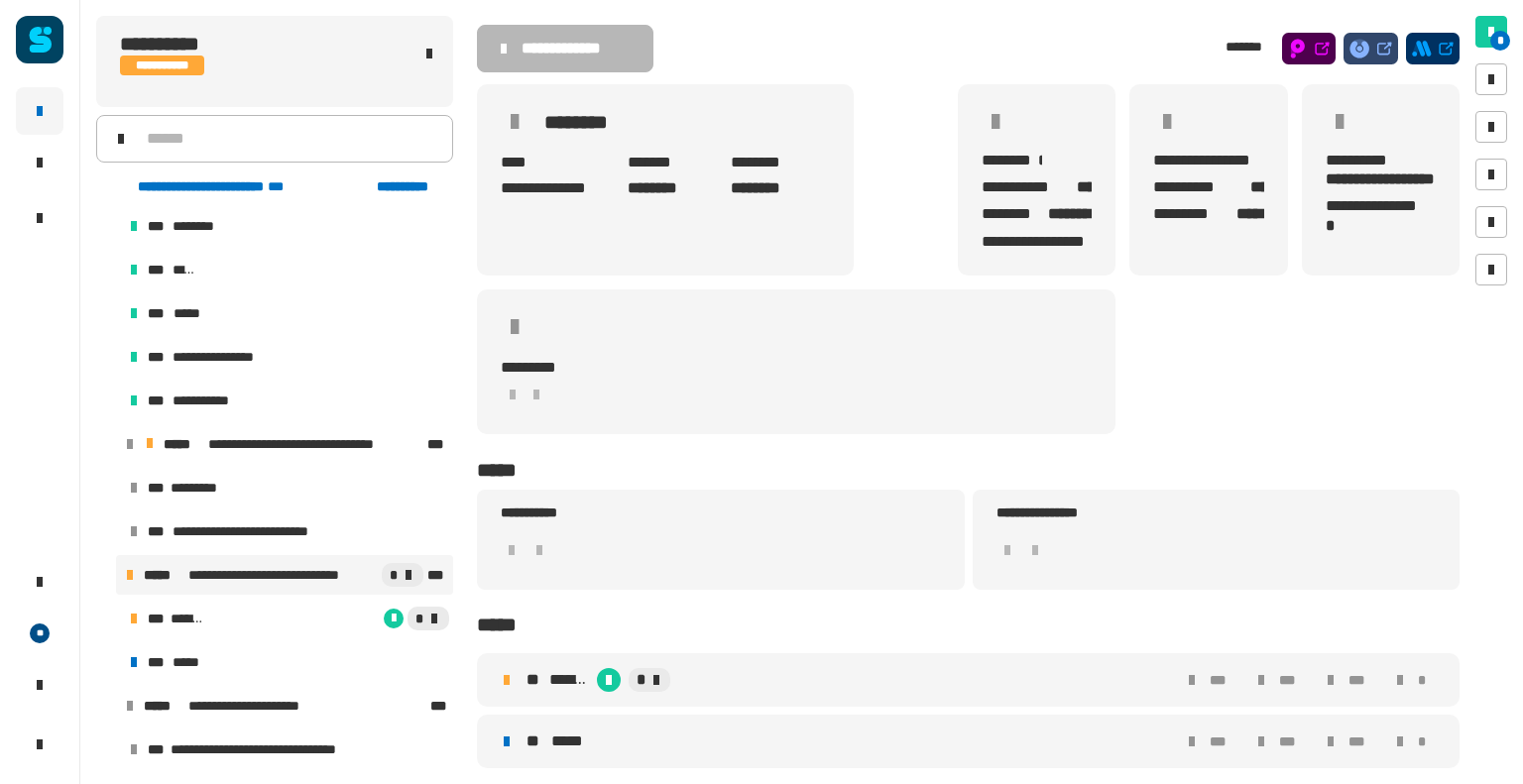 click on "** *****" at bounding box center [819, 741] 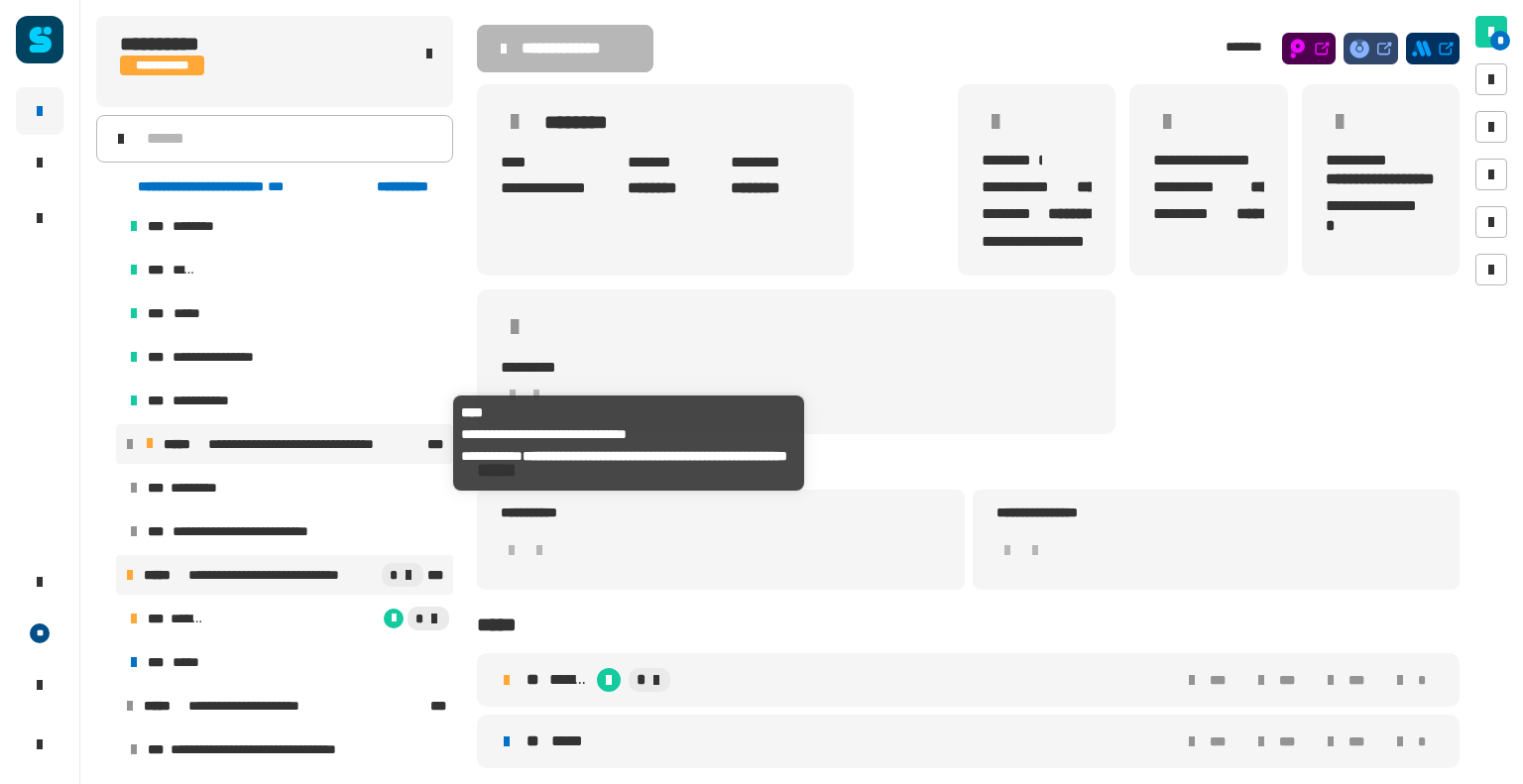 click on "**********" at bounding box center (315, 444) 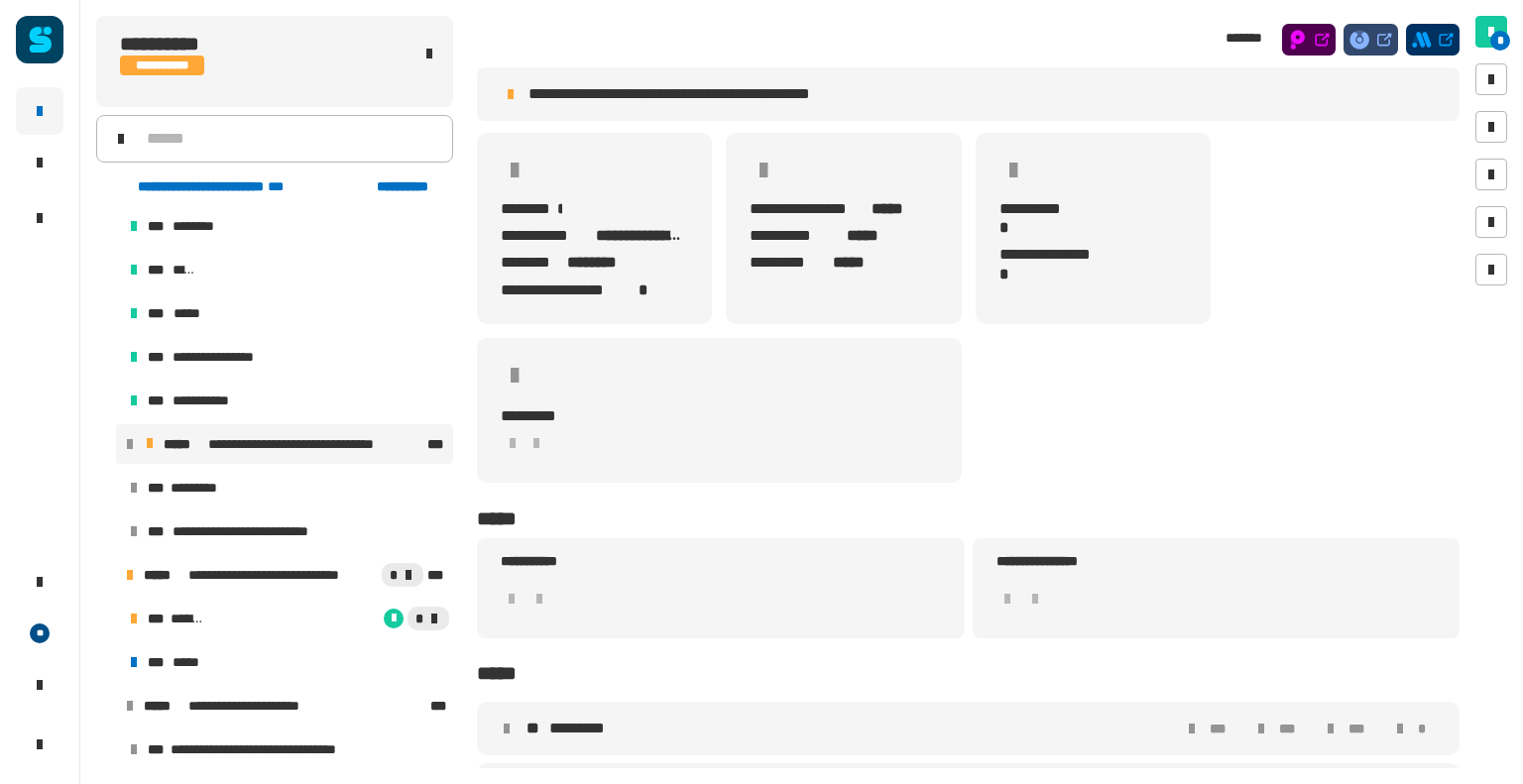 click on "**********" 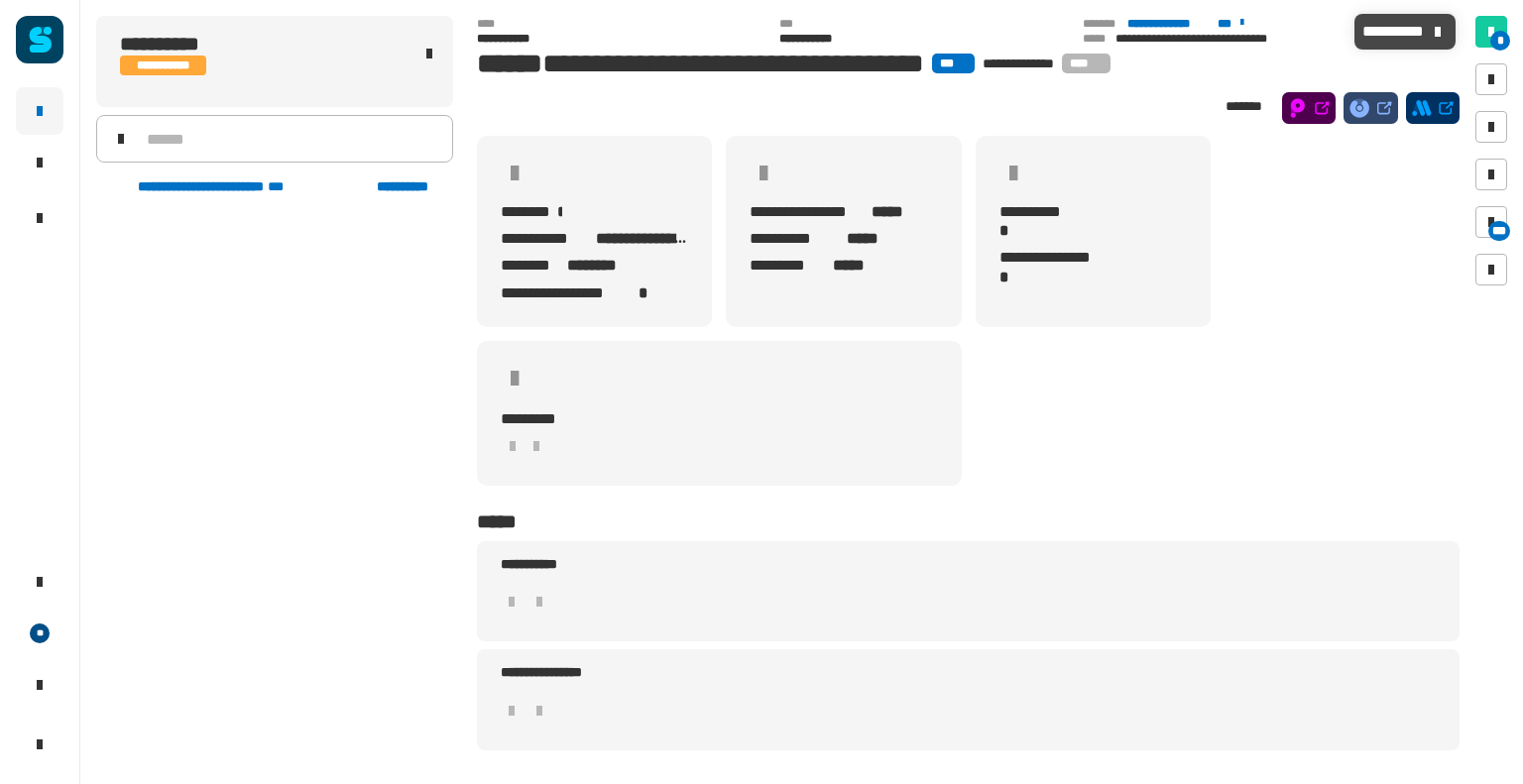 scroll, scrollTop: 0, scrollLeft: 0, axis: both 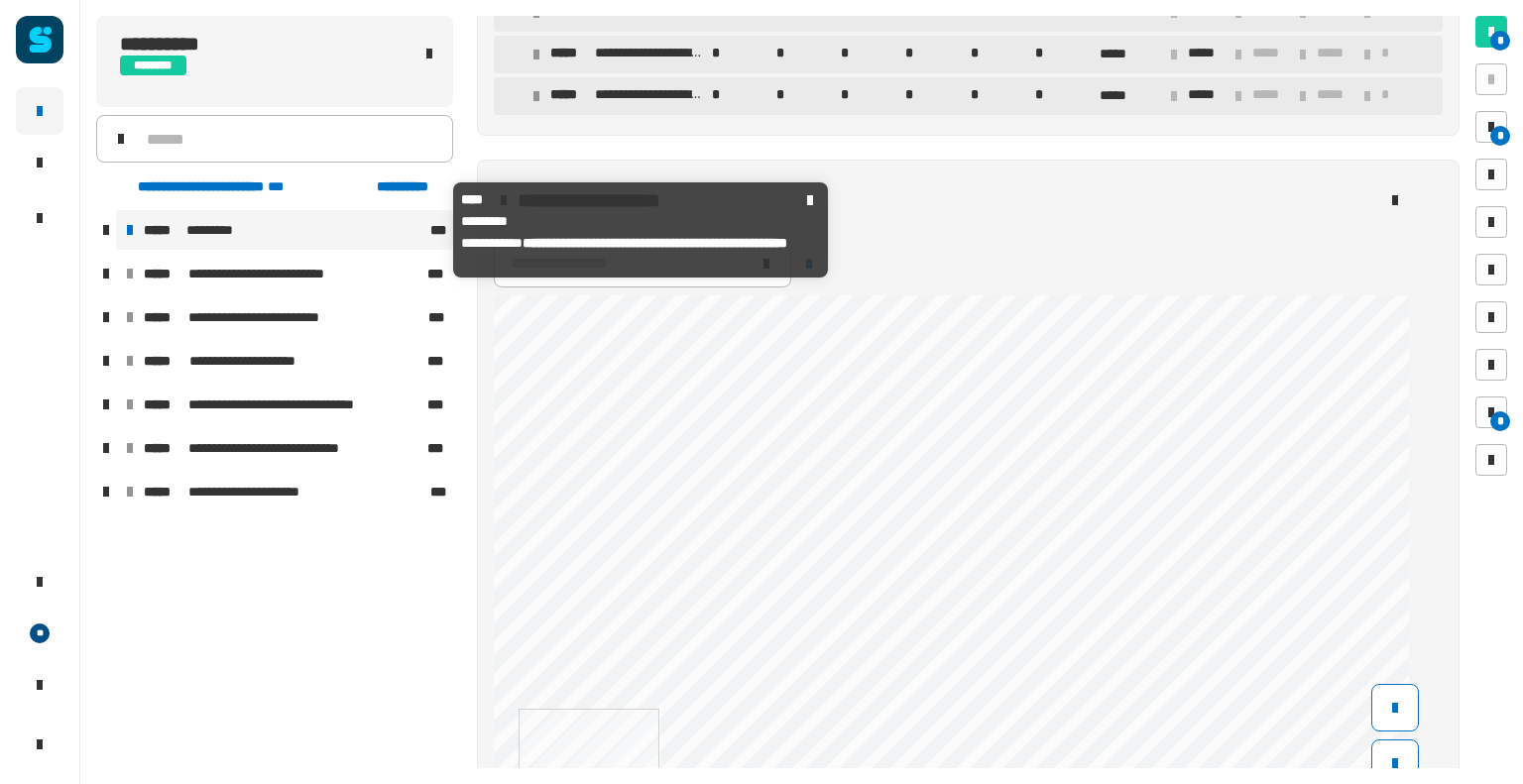 click on "***** *********" at bounding box center [285, 230] 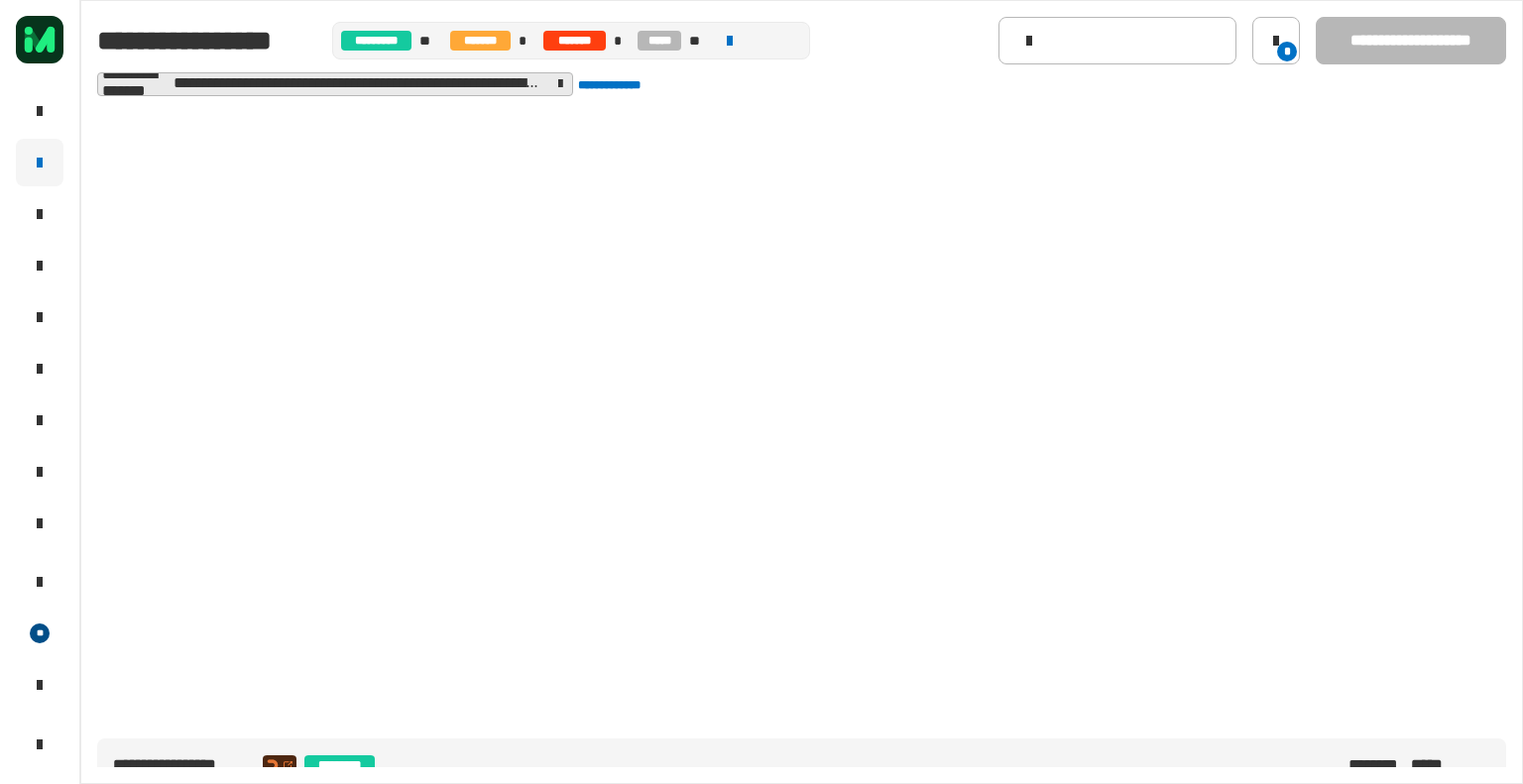 scroll, scrollTop: 0, scrollLeft: 0, axis: both 